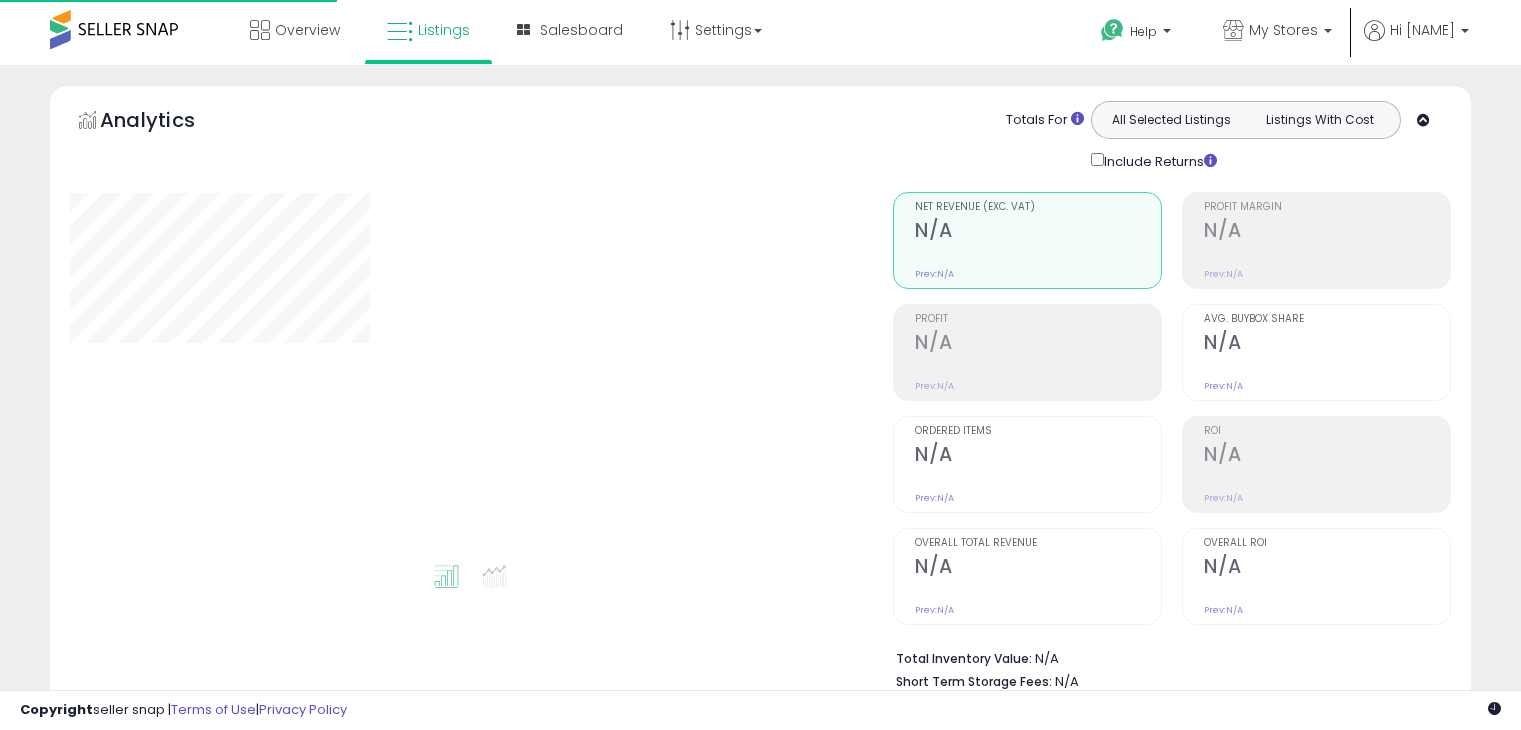 scroll, scrollTop: 0, scrollLeft: 0, axis: both 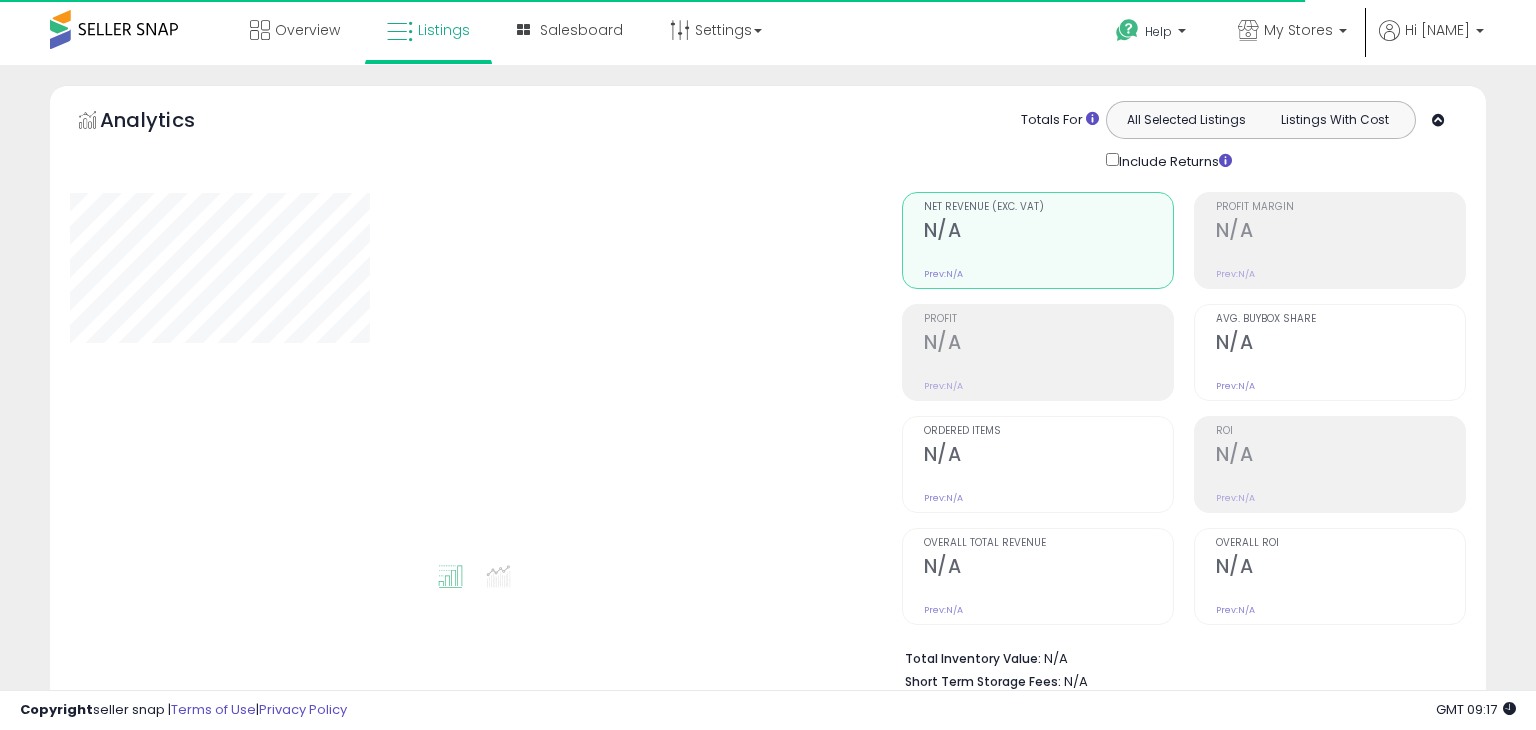 type on "**********" 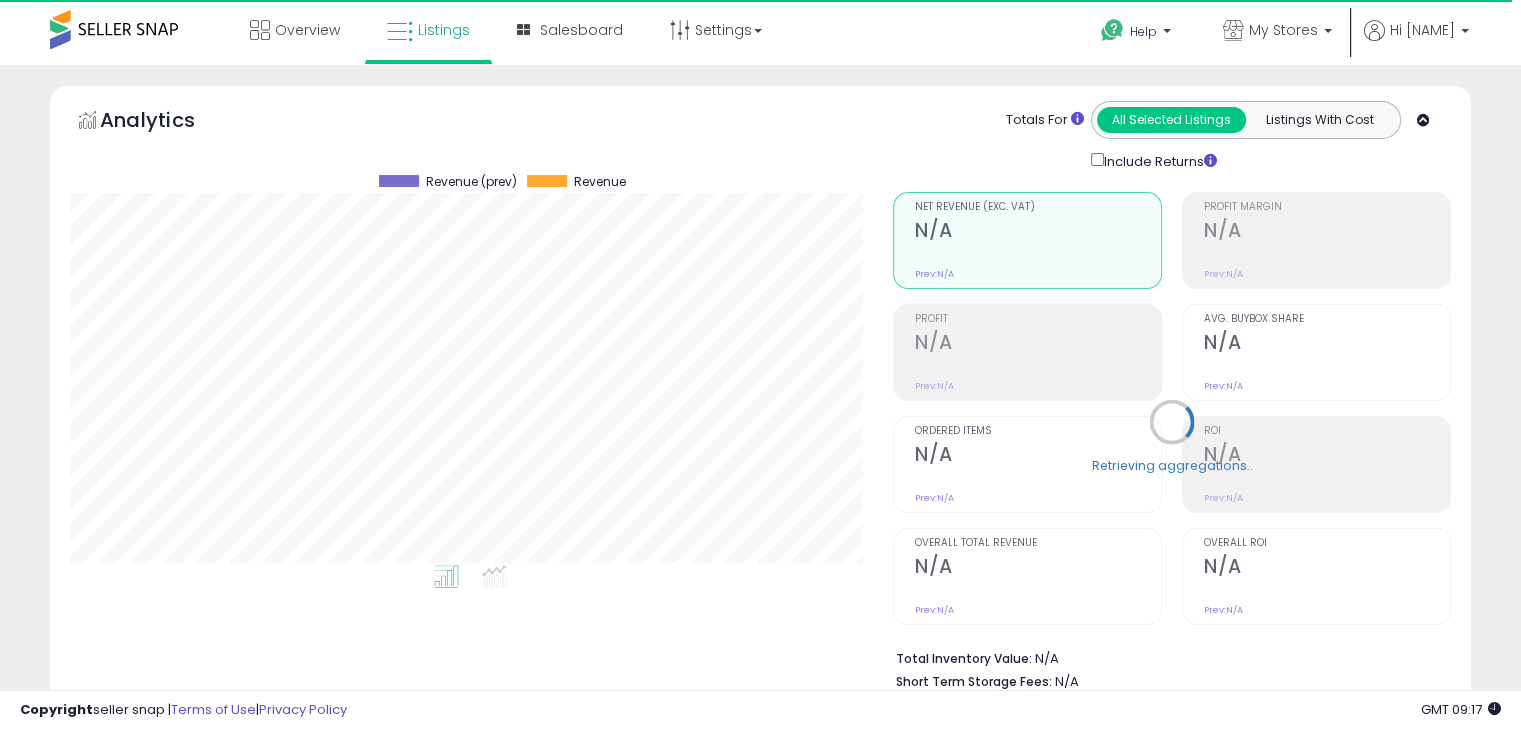 scroll, scrollTop: 999589, scrollLeft: 999176, axis: both 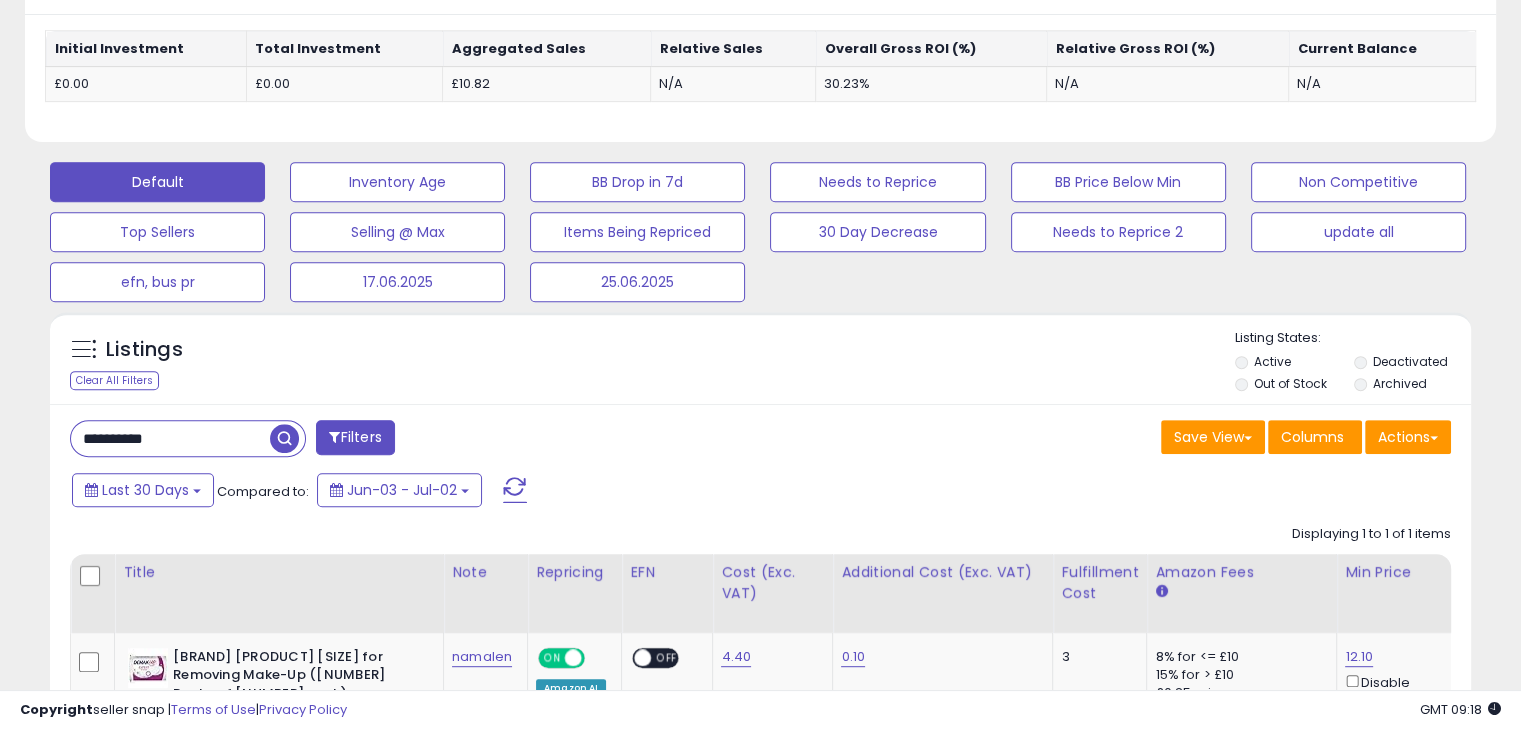 click on "**********" at bounding box center [170, 438] 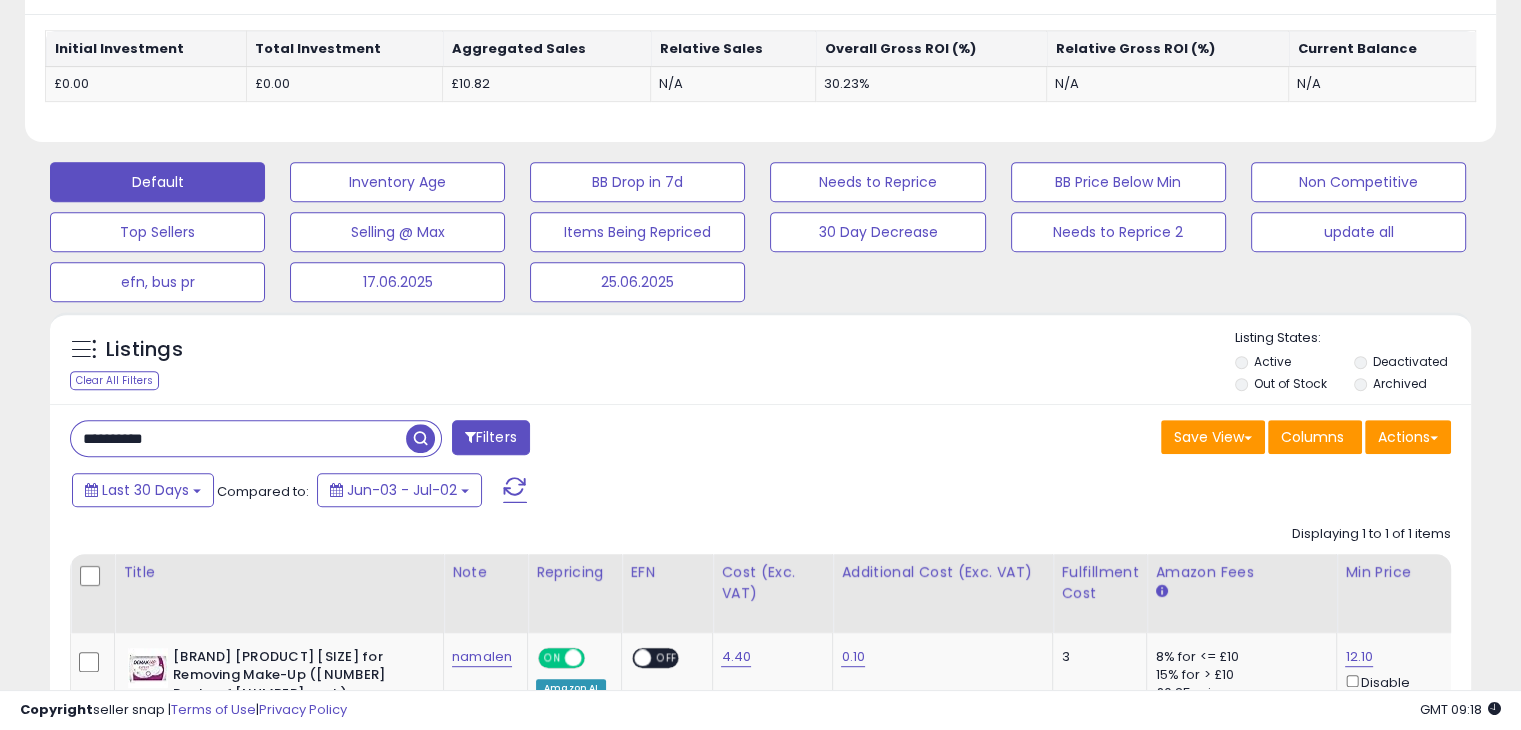 click on "**********" at bounding box center (238, 438) 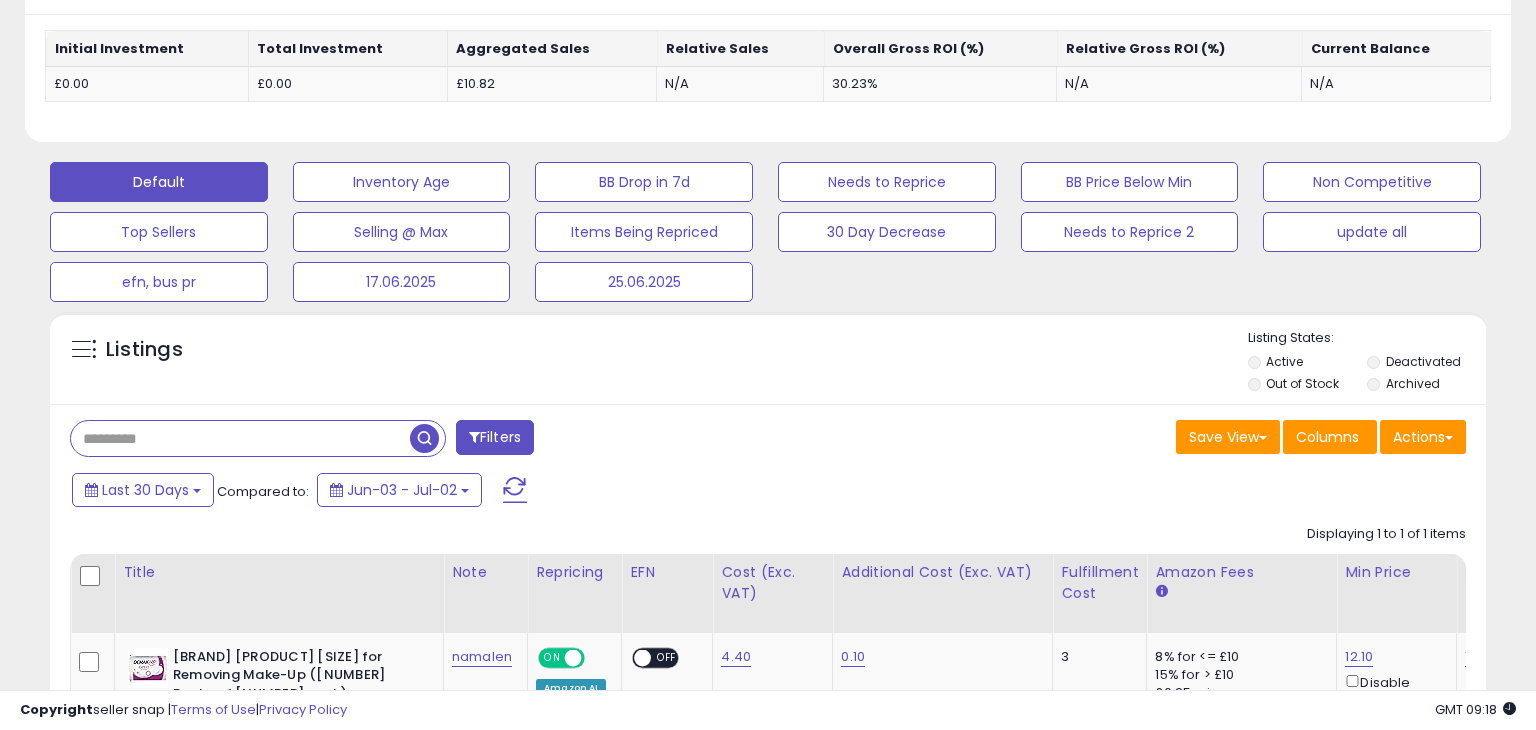scroll, scrollTop: 999589, scrollLeft: 999168, axis: both 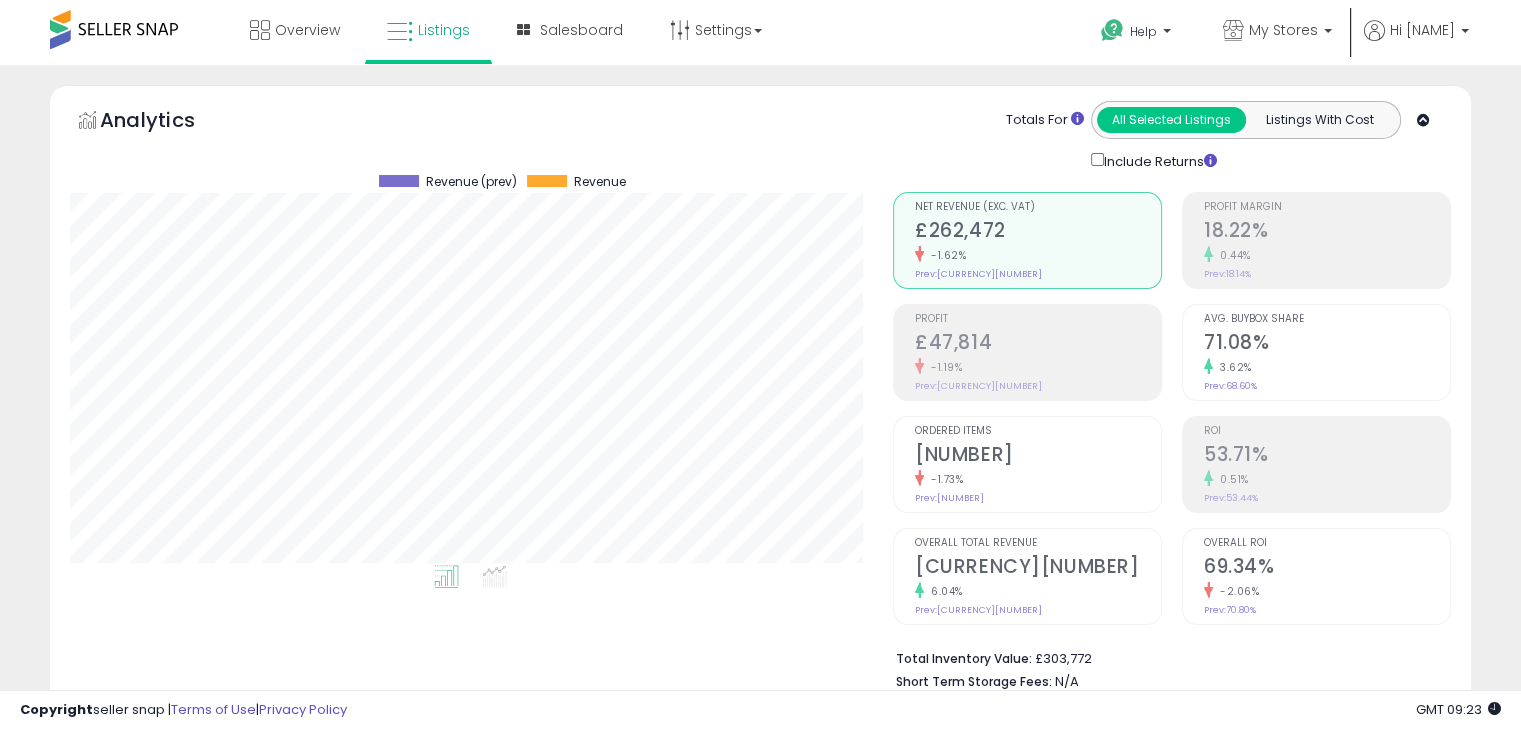 click on "18.22%" at bounding box center [1327, 232] 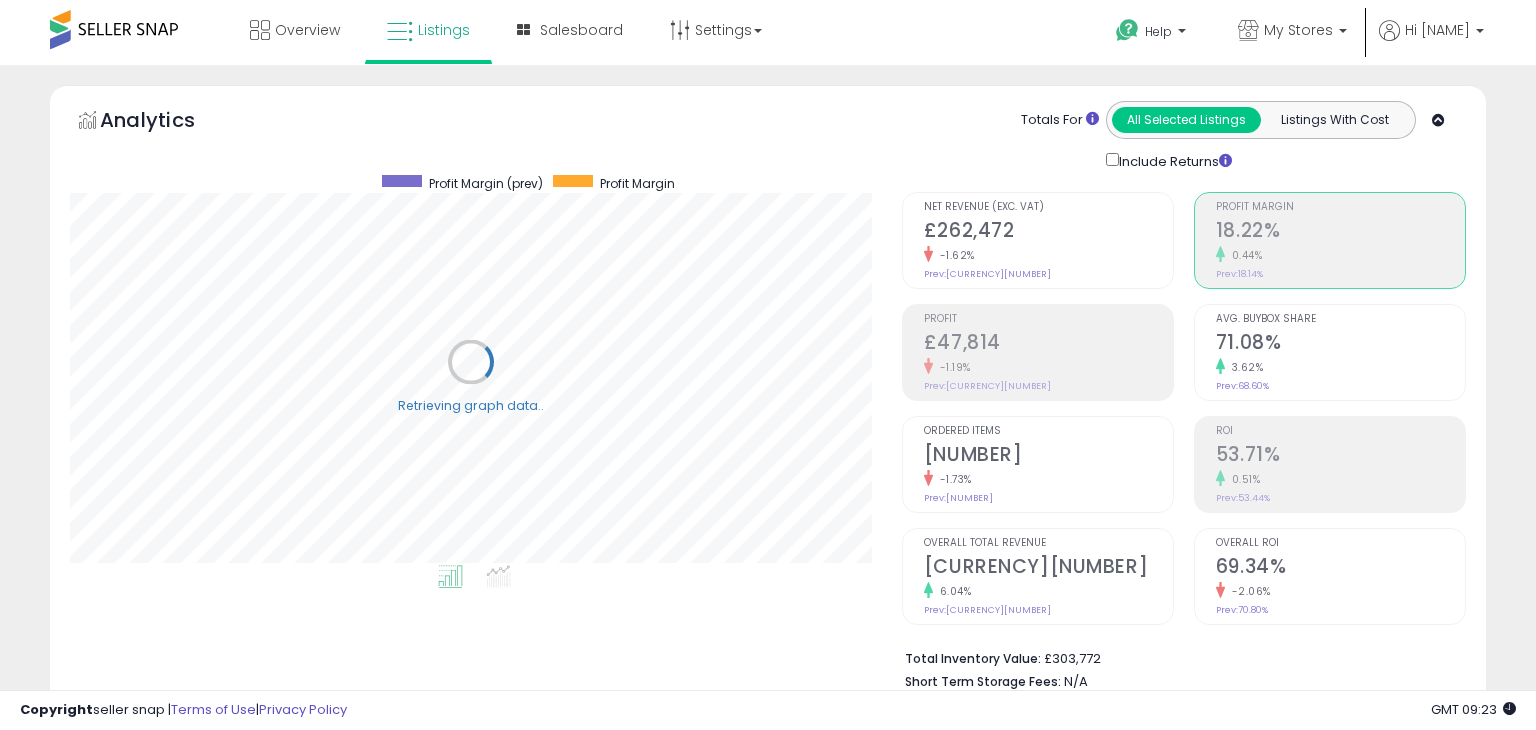 scroll, scrollTop: 999589, scrollLeft: 999168, axis: both 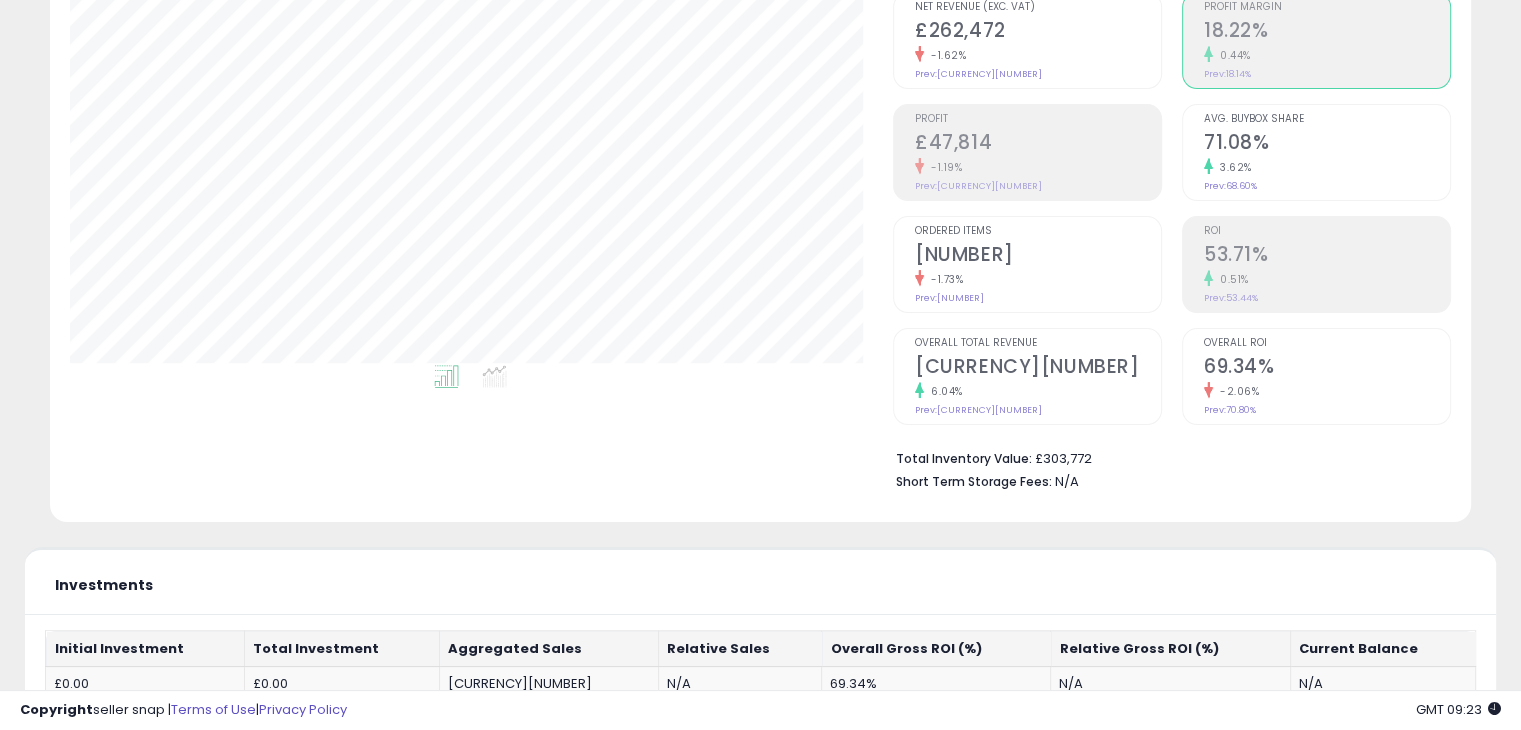 click on "Total Inventory Value:   [CURRENCY][NUMBER]" at bounding box center [1166, 457] 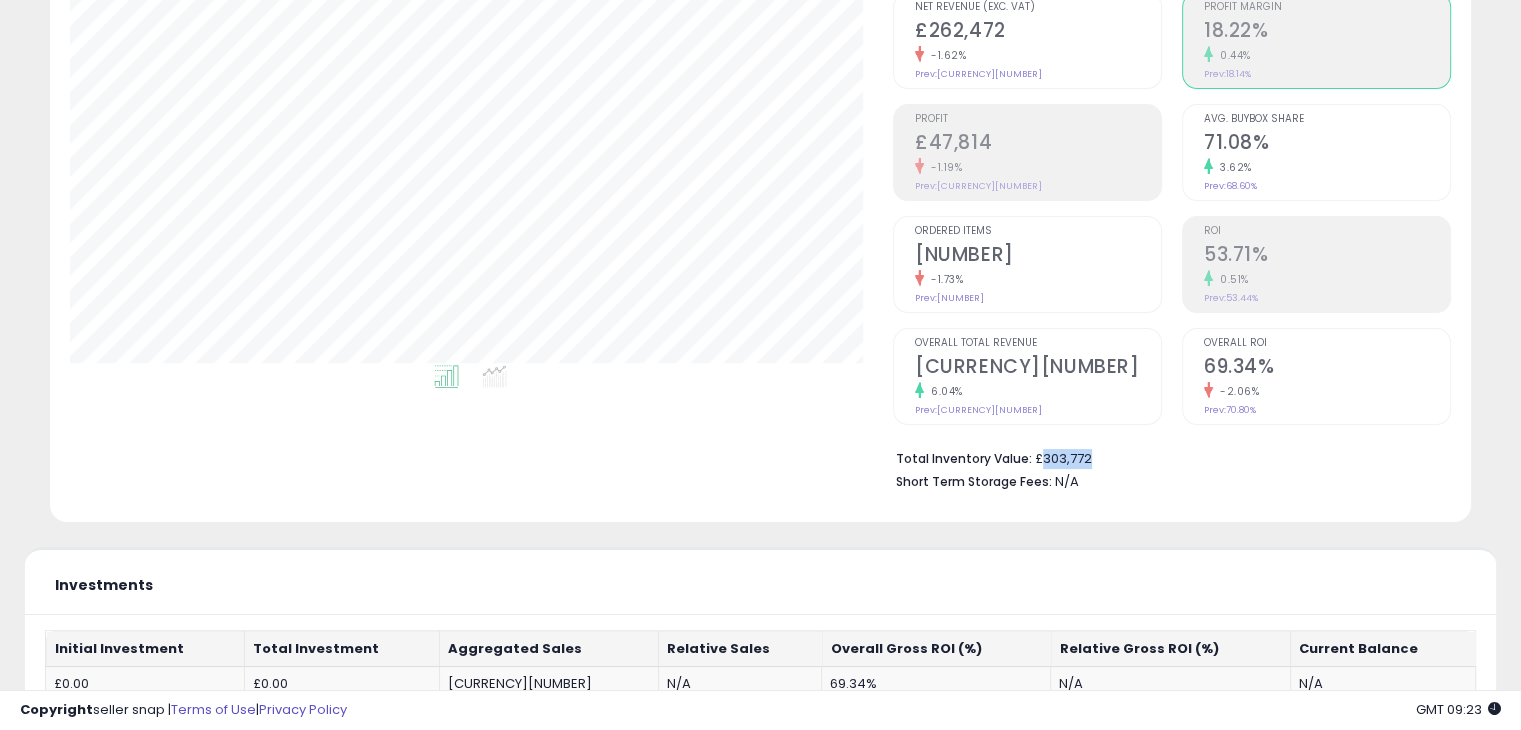 click on "Total Inventory Value:   [CURRENCY][NUMBER]" at bounding box center [1166, 457] 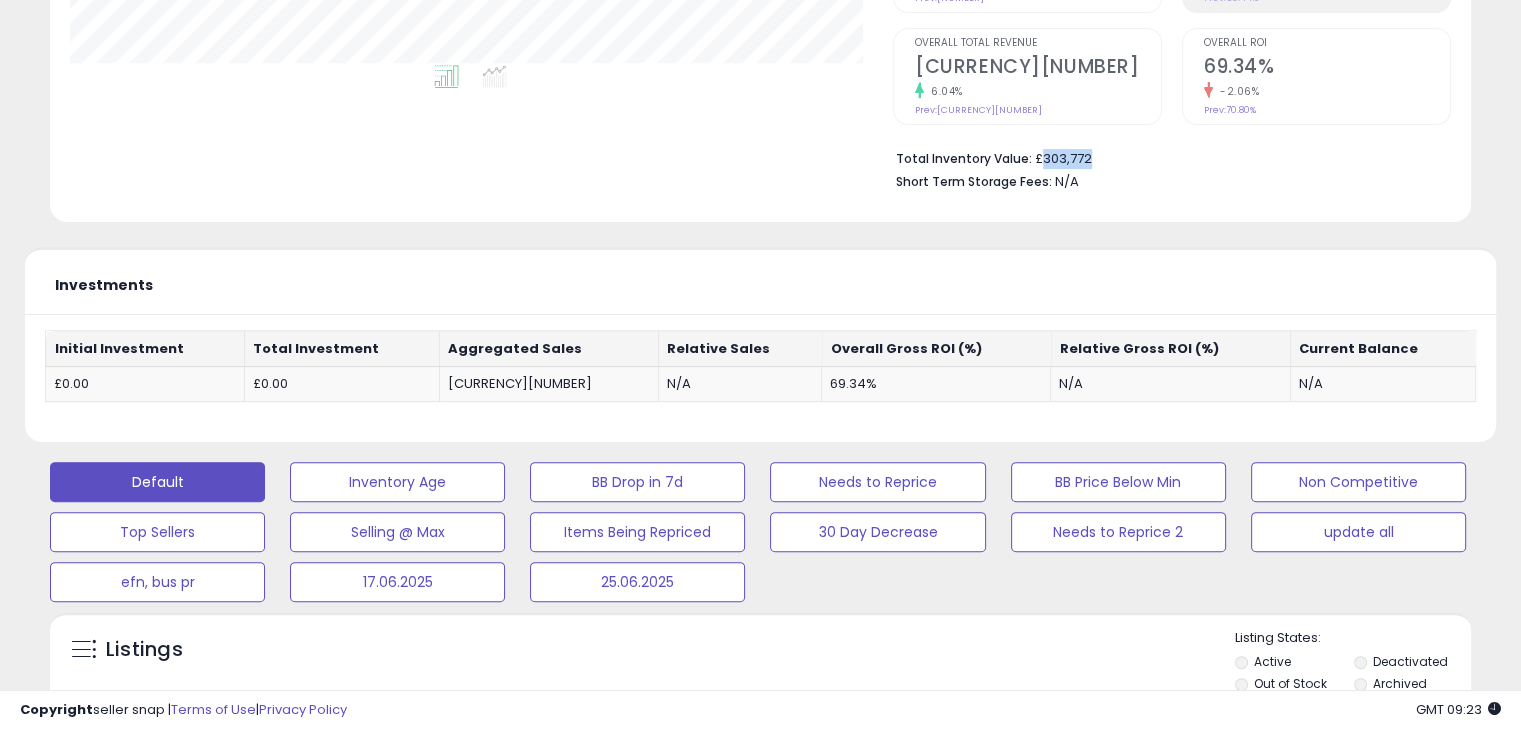 scroll, scrollTop: 900, scrollLeft: 0, axis: vertical 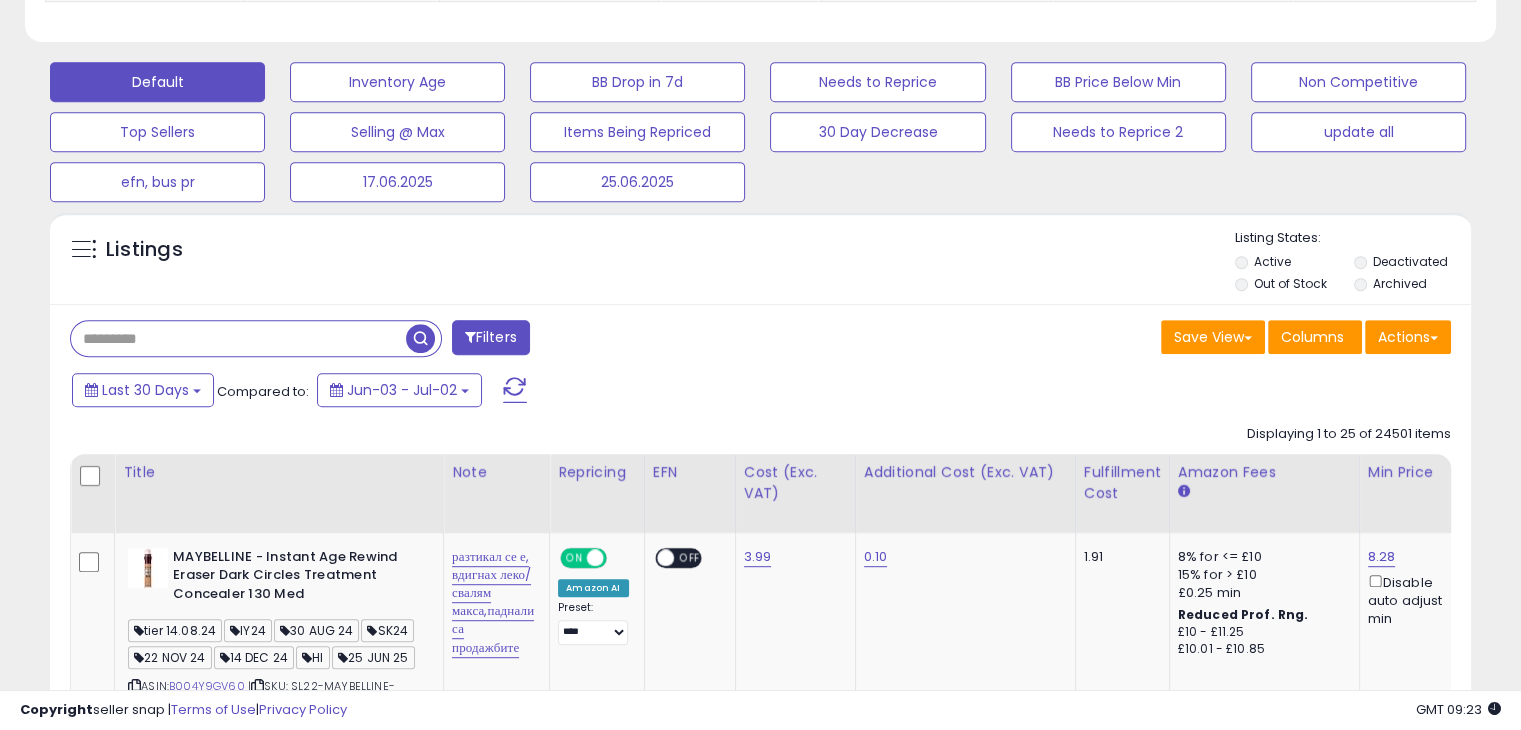 paste on "**********" 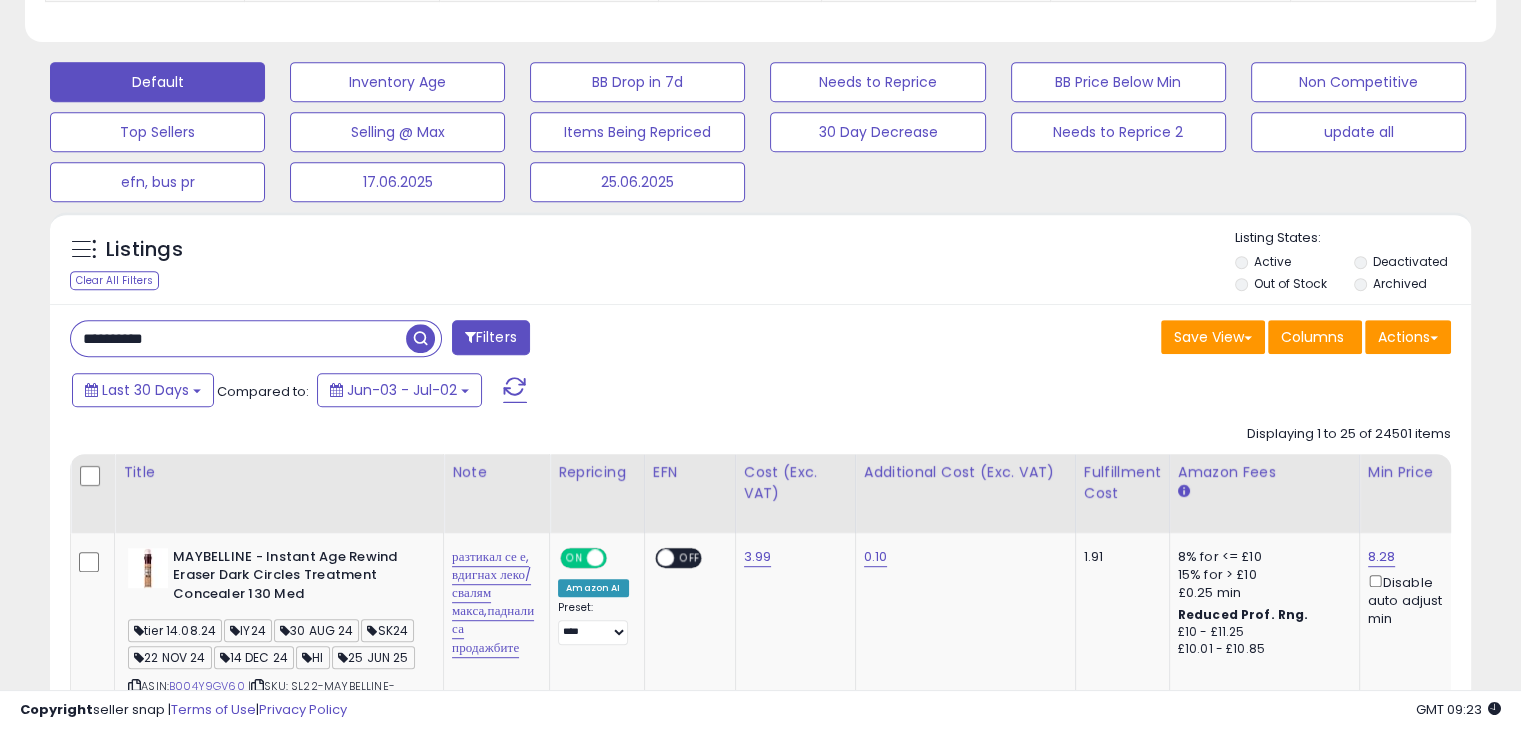 type on "**********" 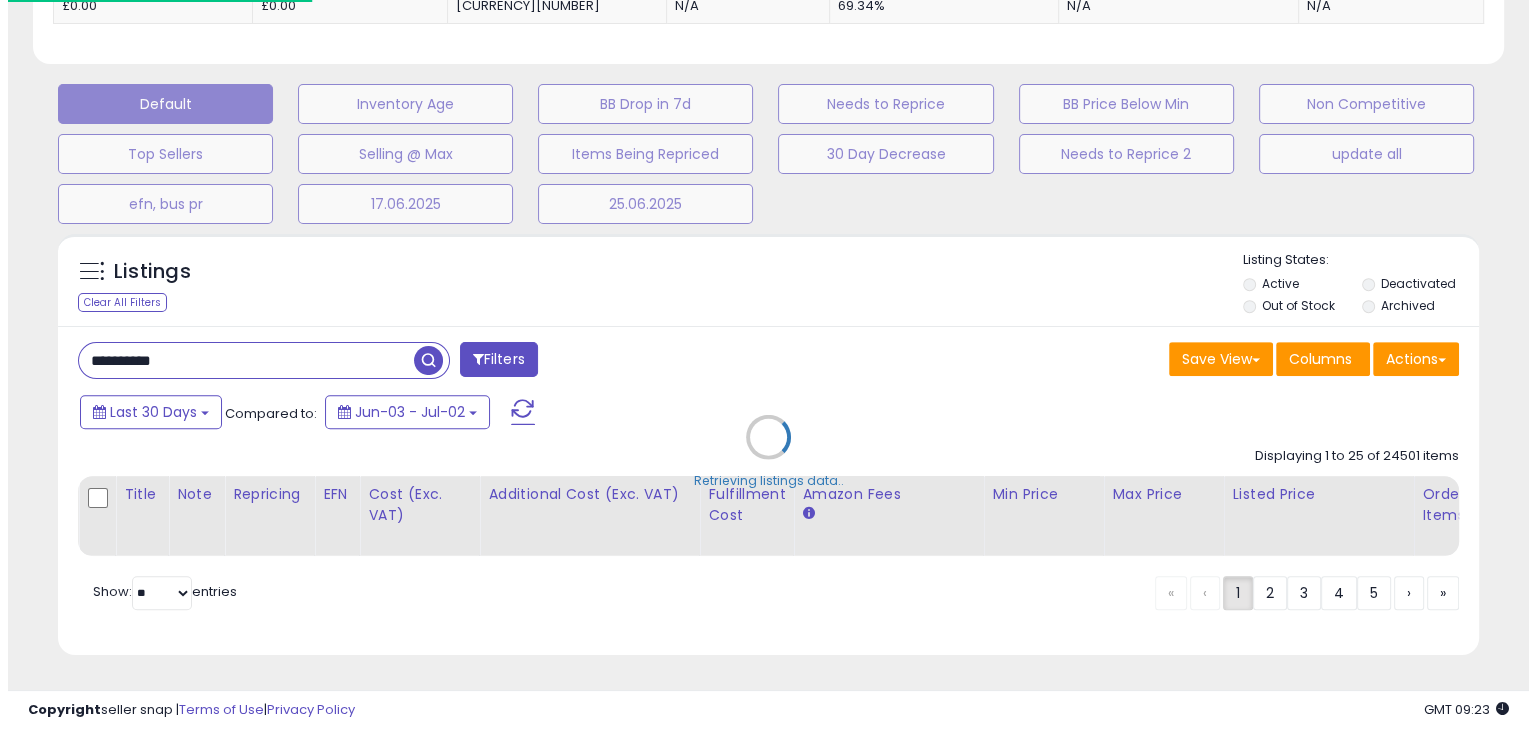 scroll, scrollTop: 890, scrollLeft: 0, axis: vertical 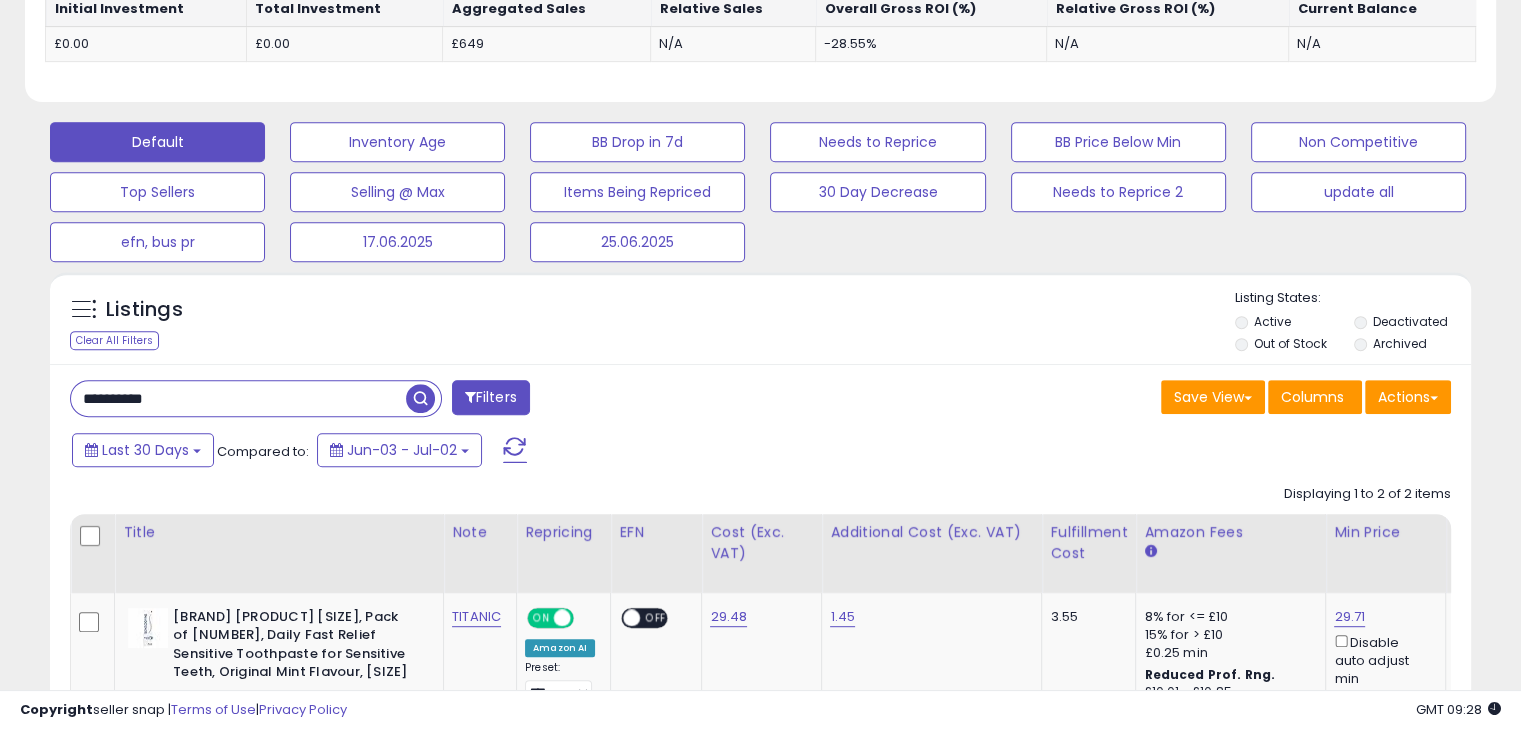 click on "**********" at bounding box center [238, 398] 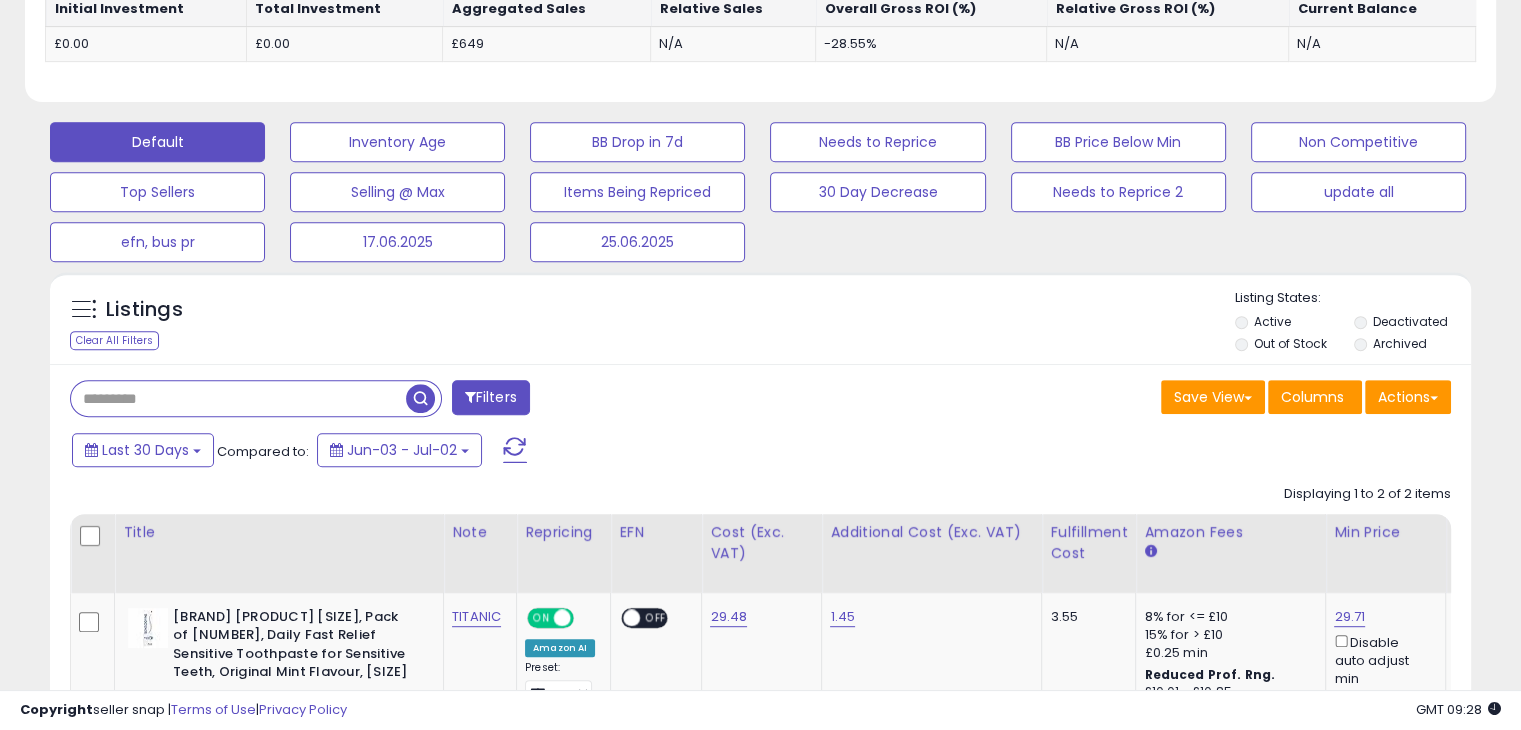 type 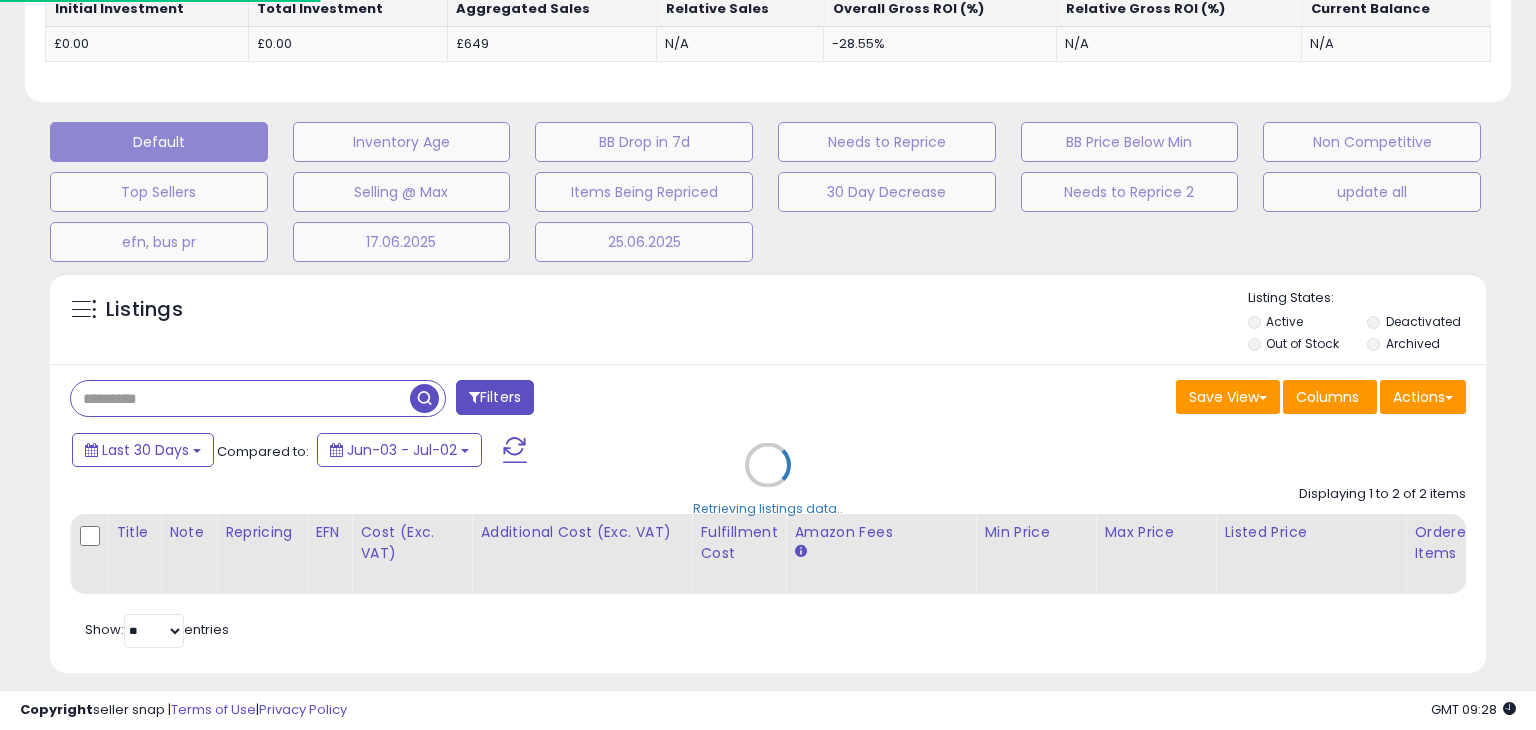 scroll, scrollTop: 999589, scrollLeft: 999168, axis: both 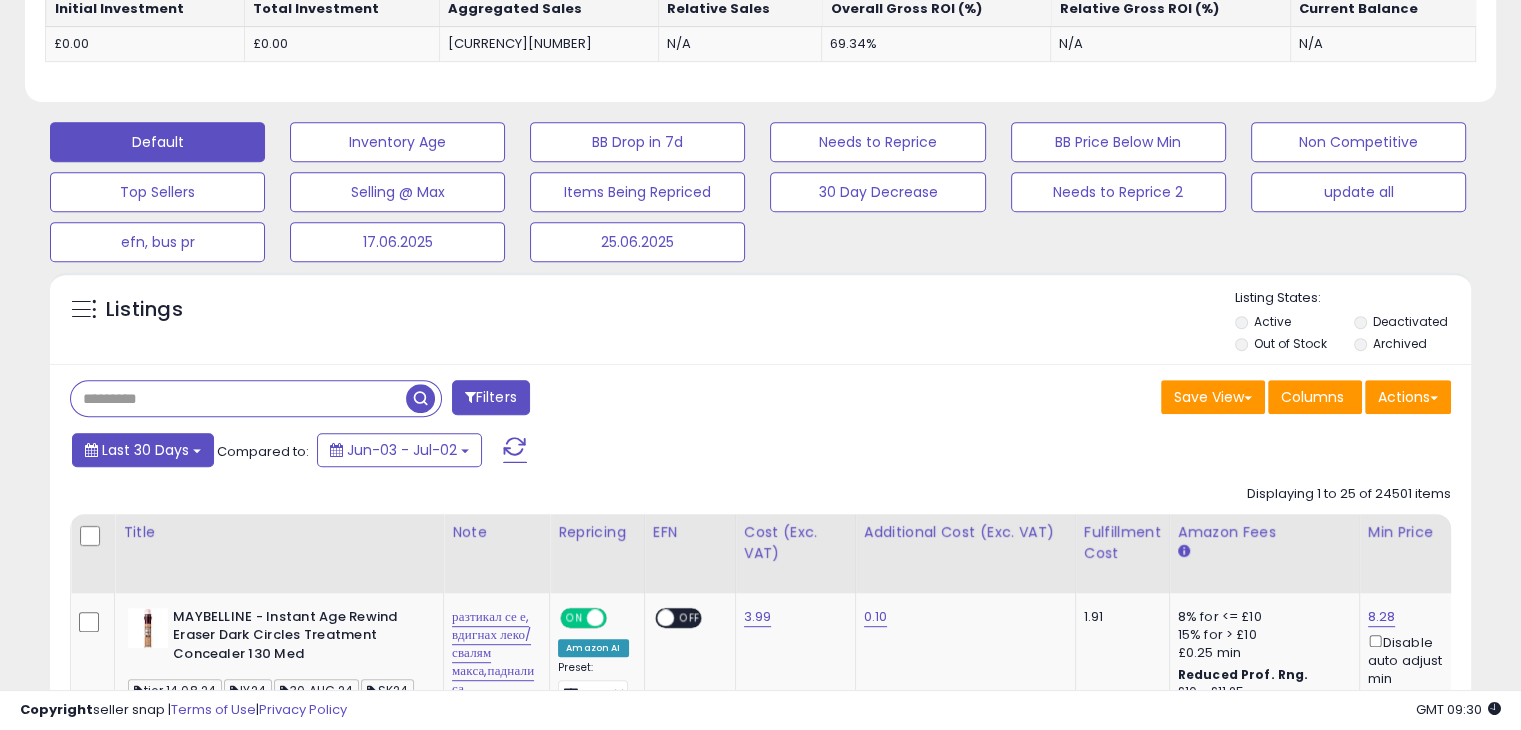 click on "Last 30 Days" at bounding box center [145, 450] 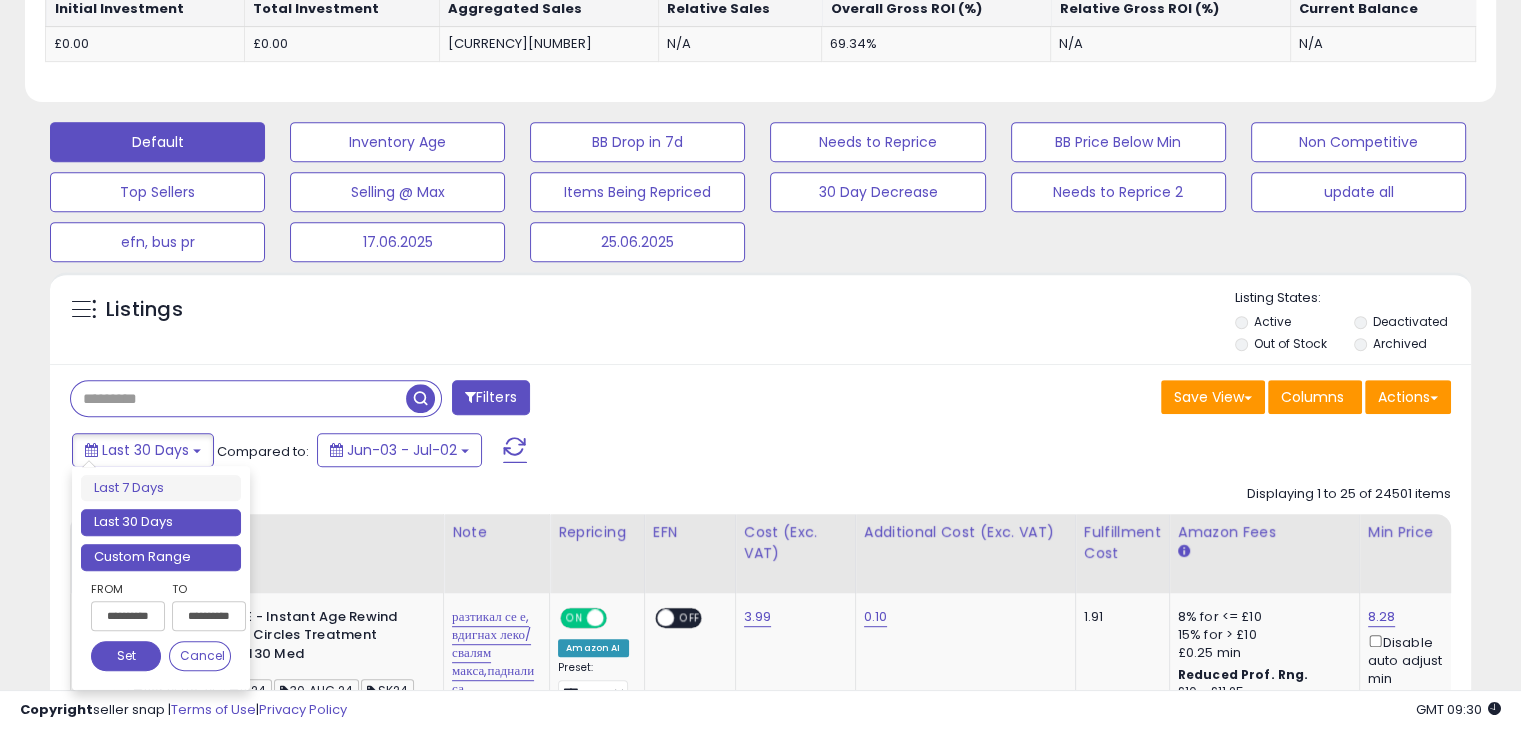 click on "Custom Range" at bounding box center [161, 557] 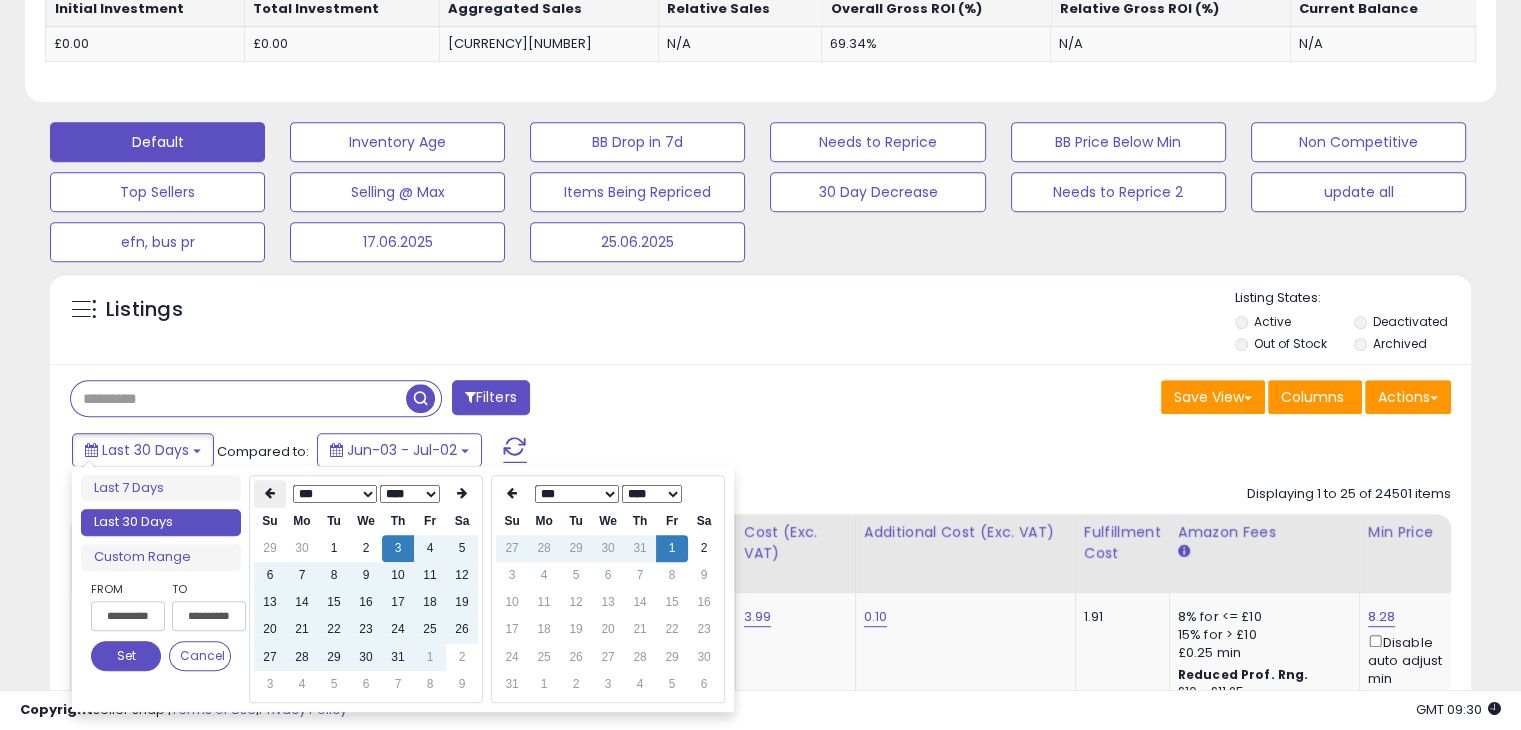 click at bounding box center (270, 494) 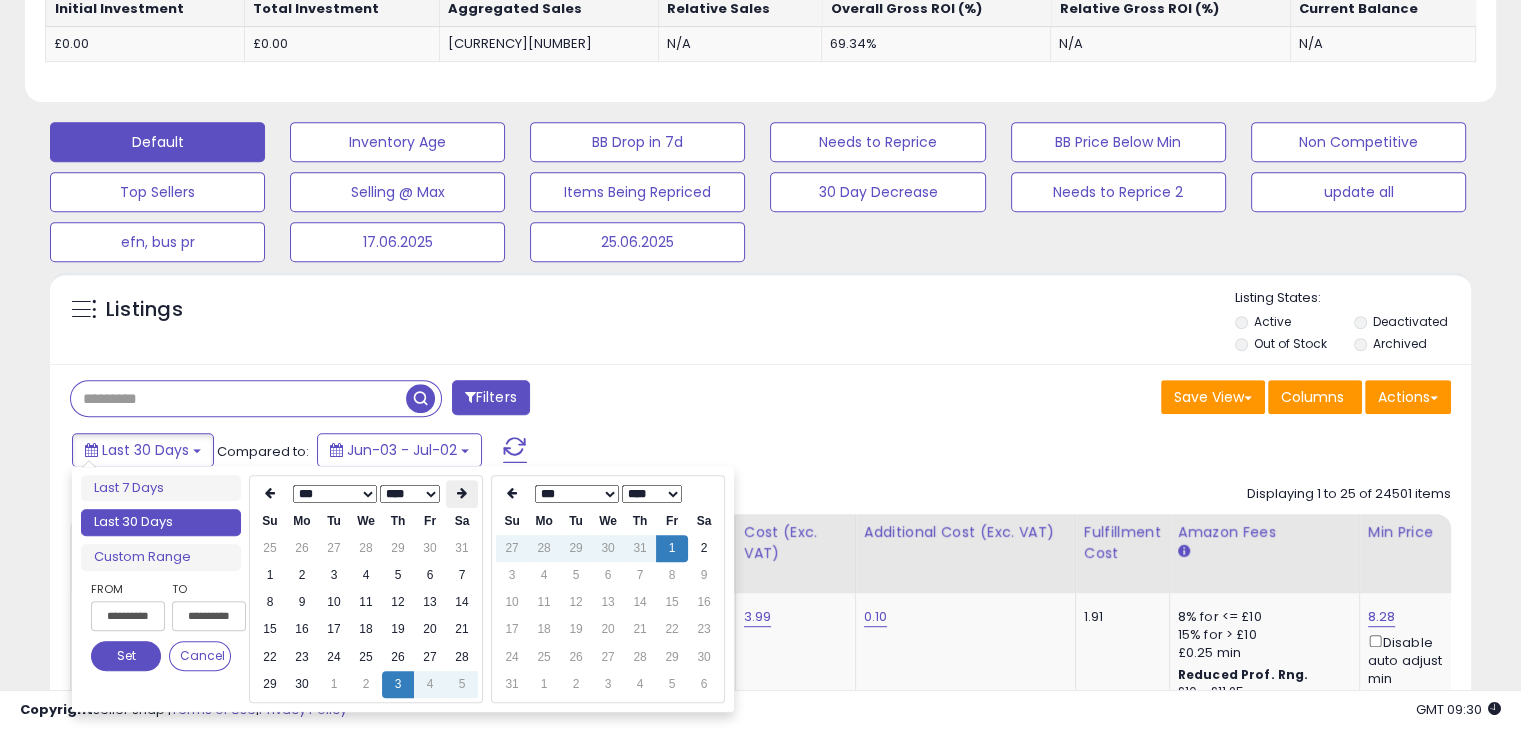 click at bounding box center (462, 493) 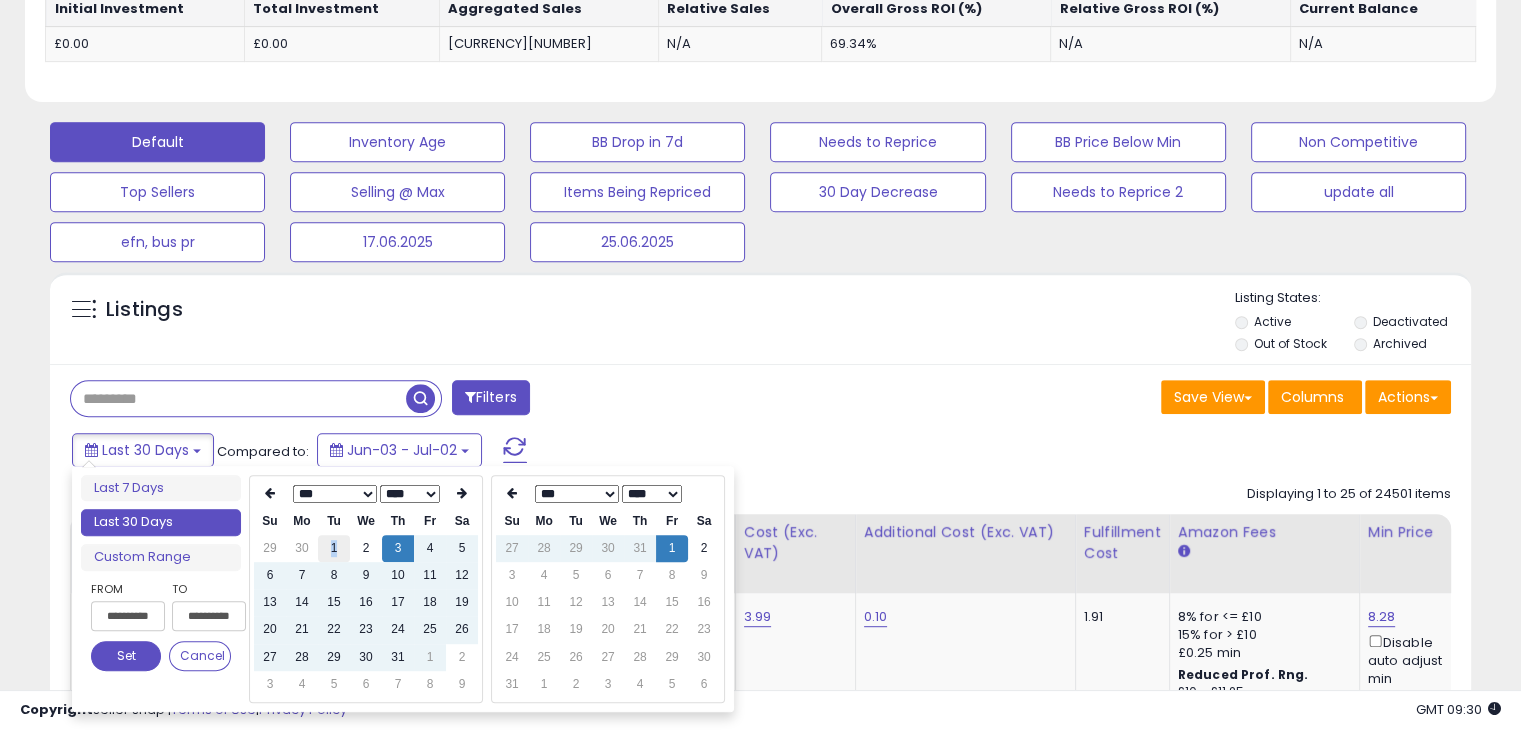 click on "1" at bounding box center (334, 548) 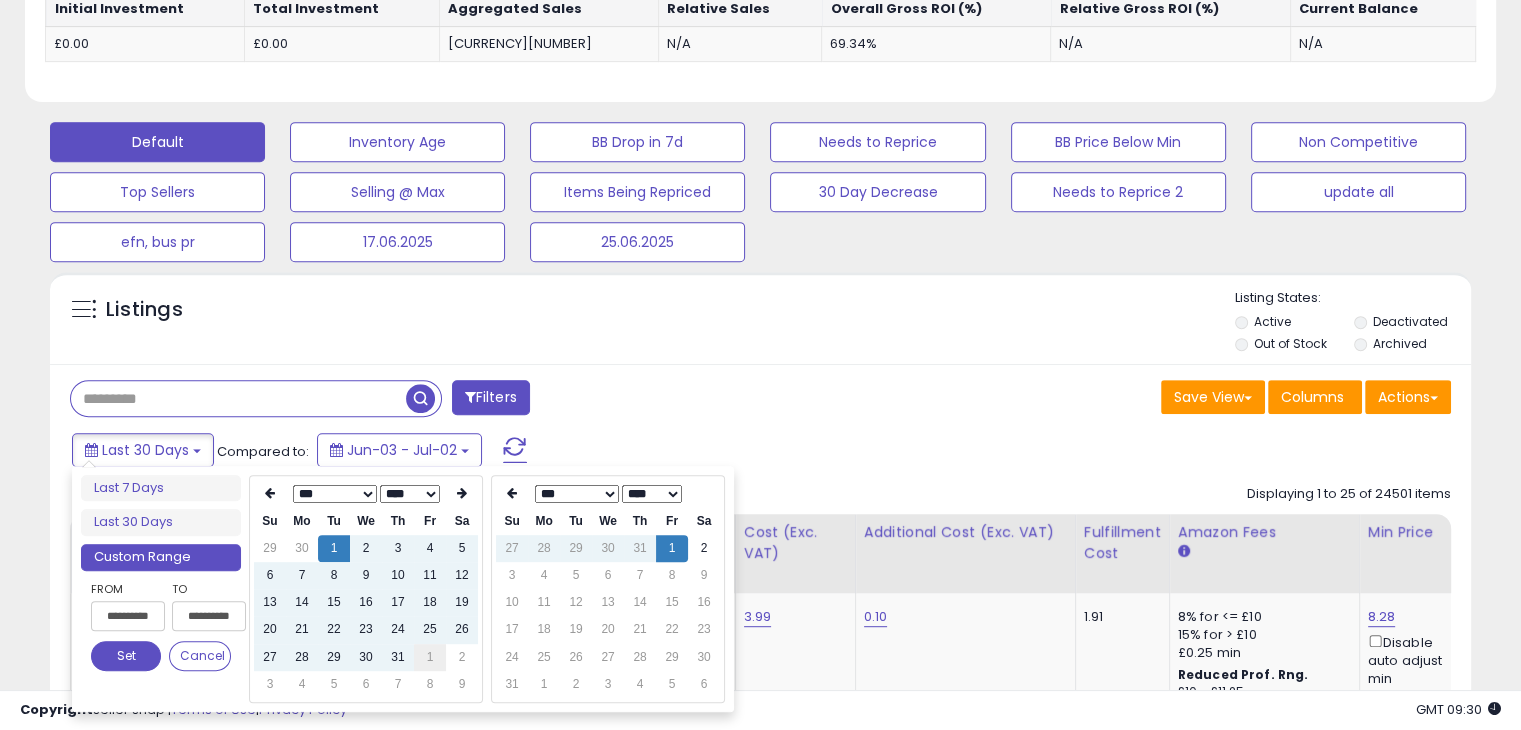 click on "1" at bounding box center [430, 657] 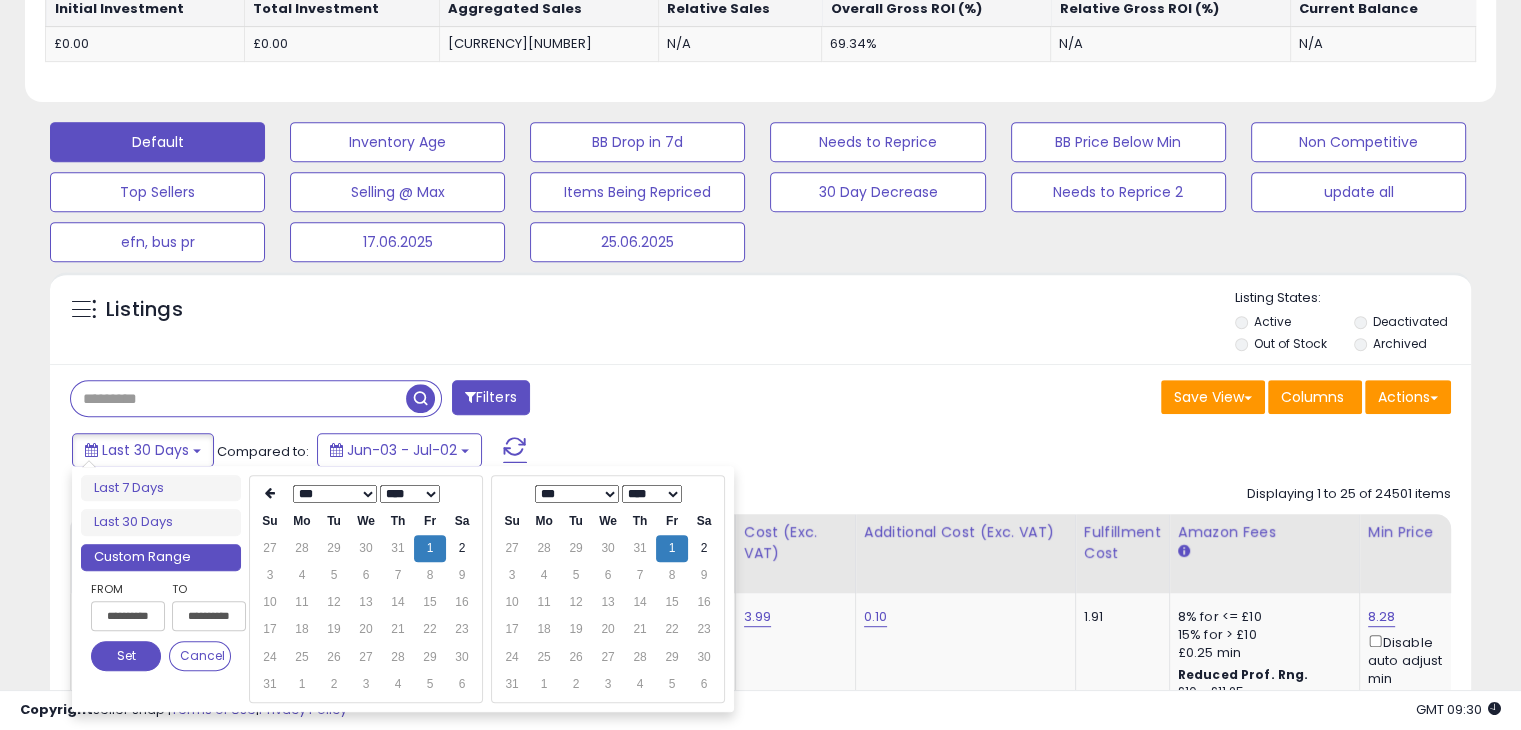 click on "28" at bounding box center (398, 657) 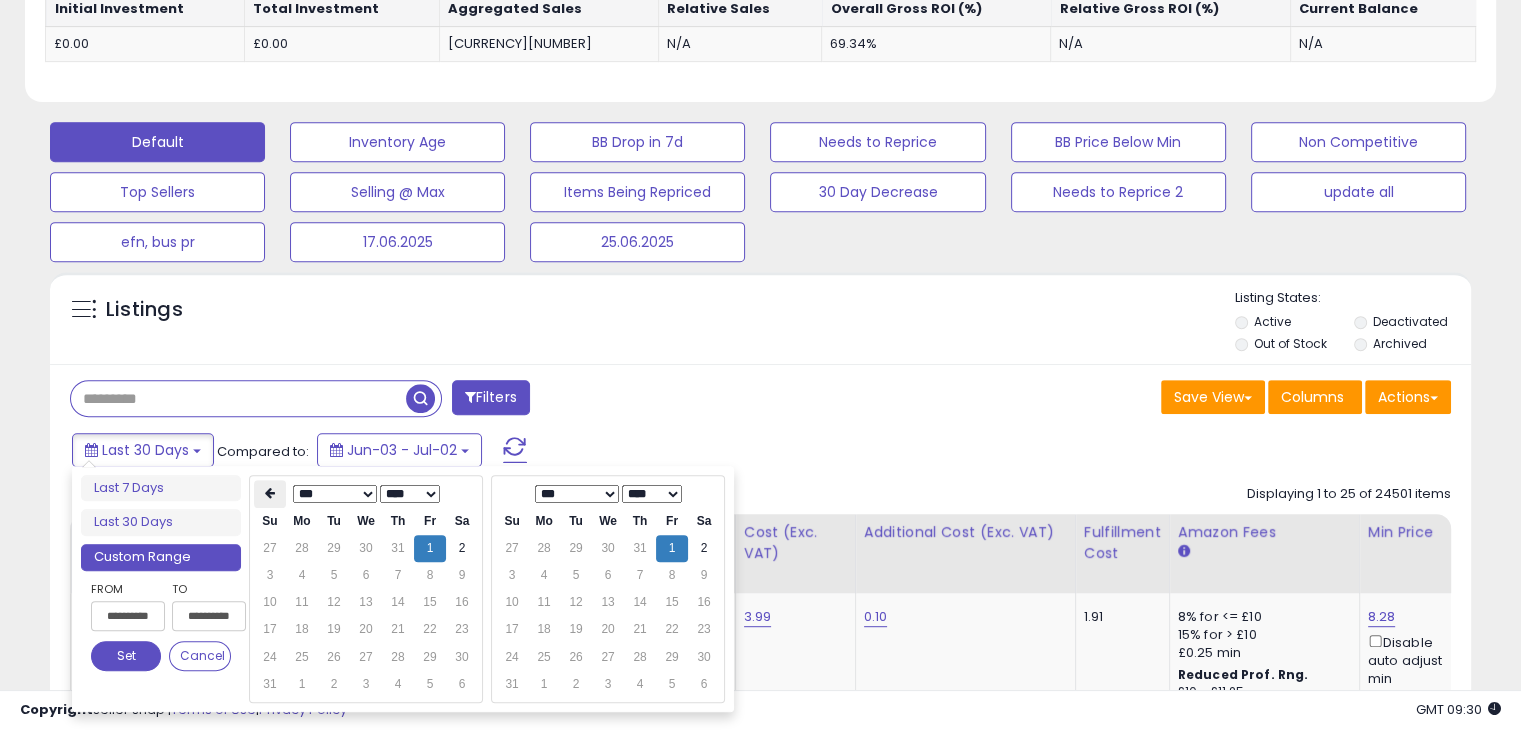 click at bounding box center [270, 493] 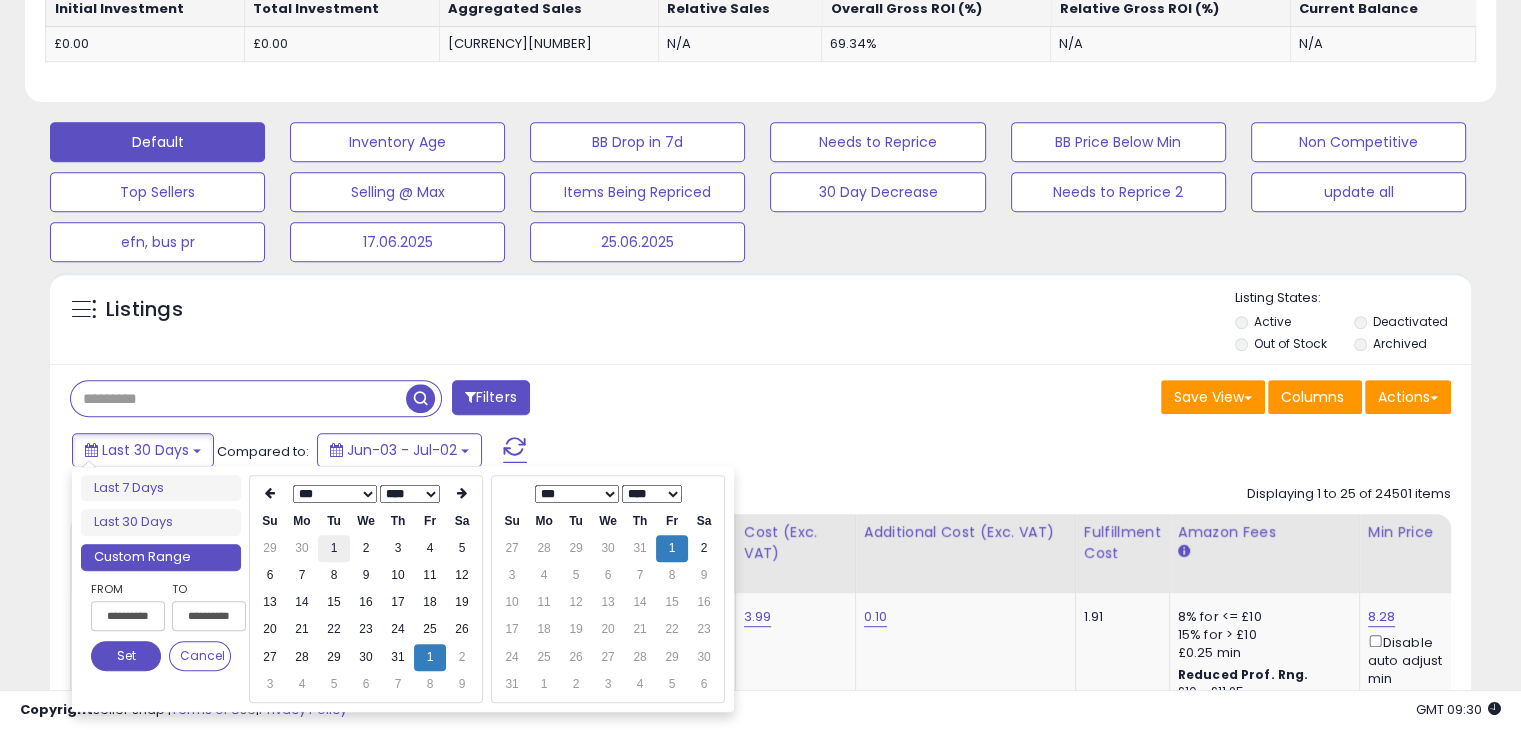 click on "1" at bounding box center [334, 548] 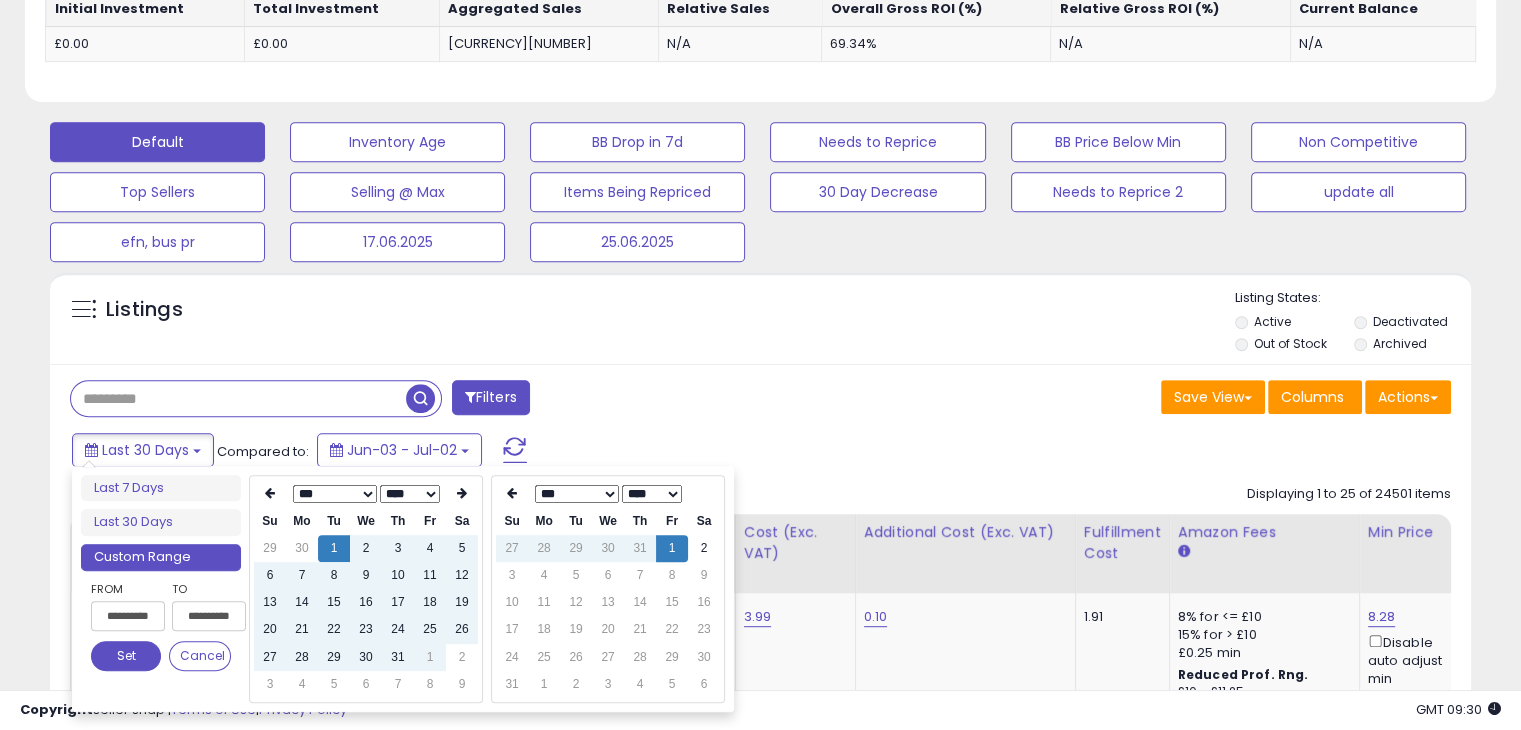 type on "**********" 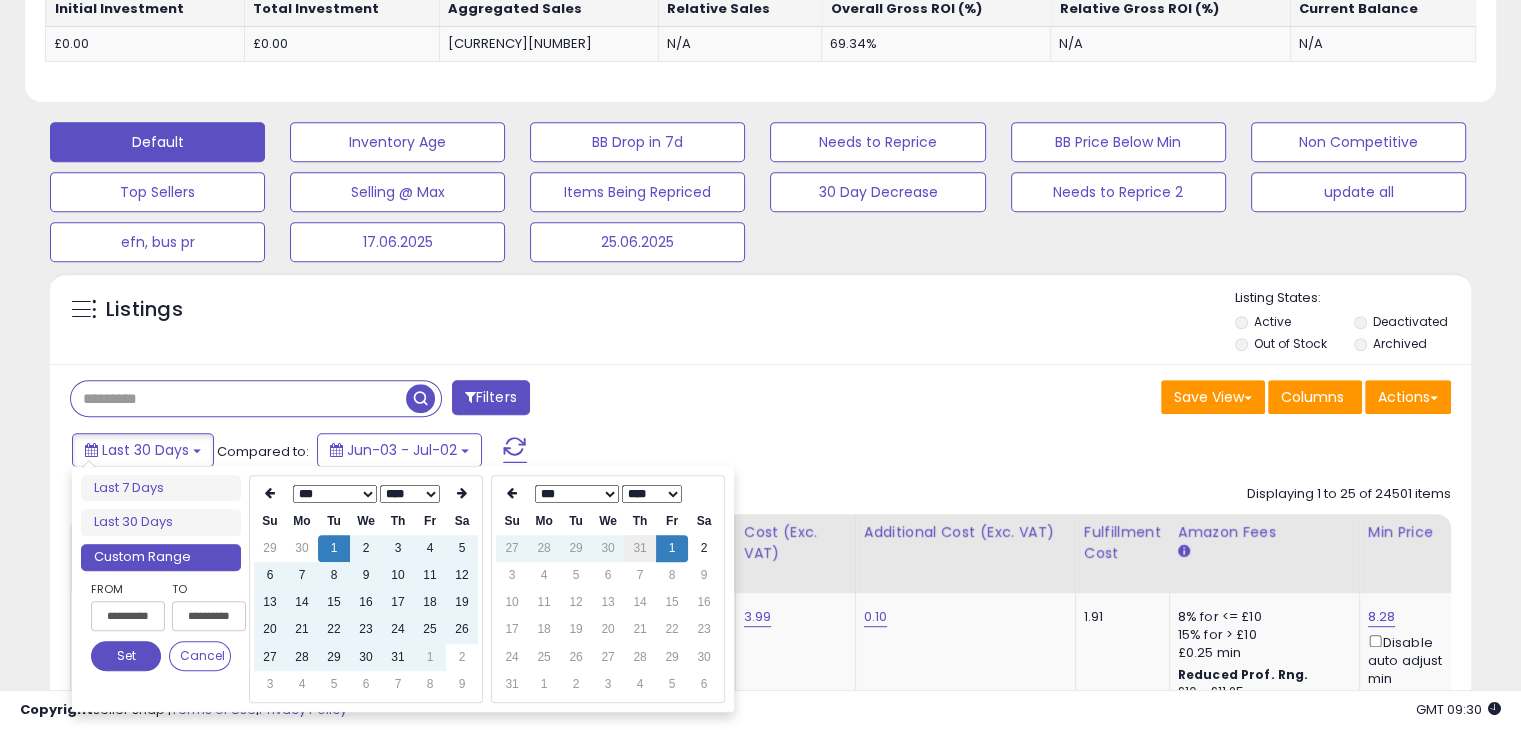 click on "31" at bounding box center [640, 548] 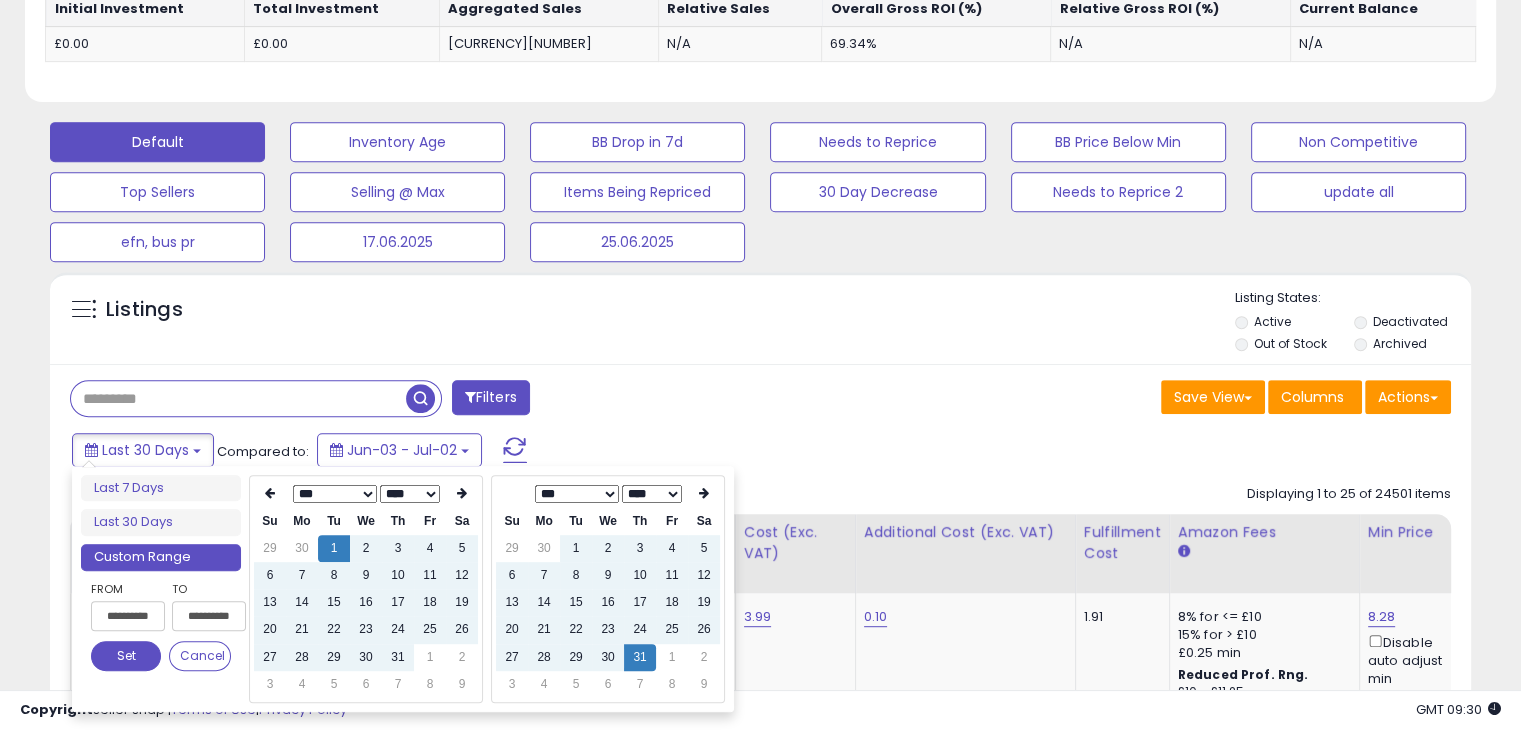 type on "**********" 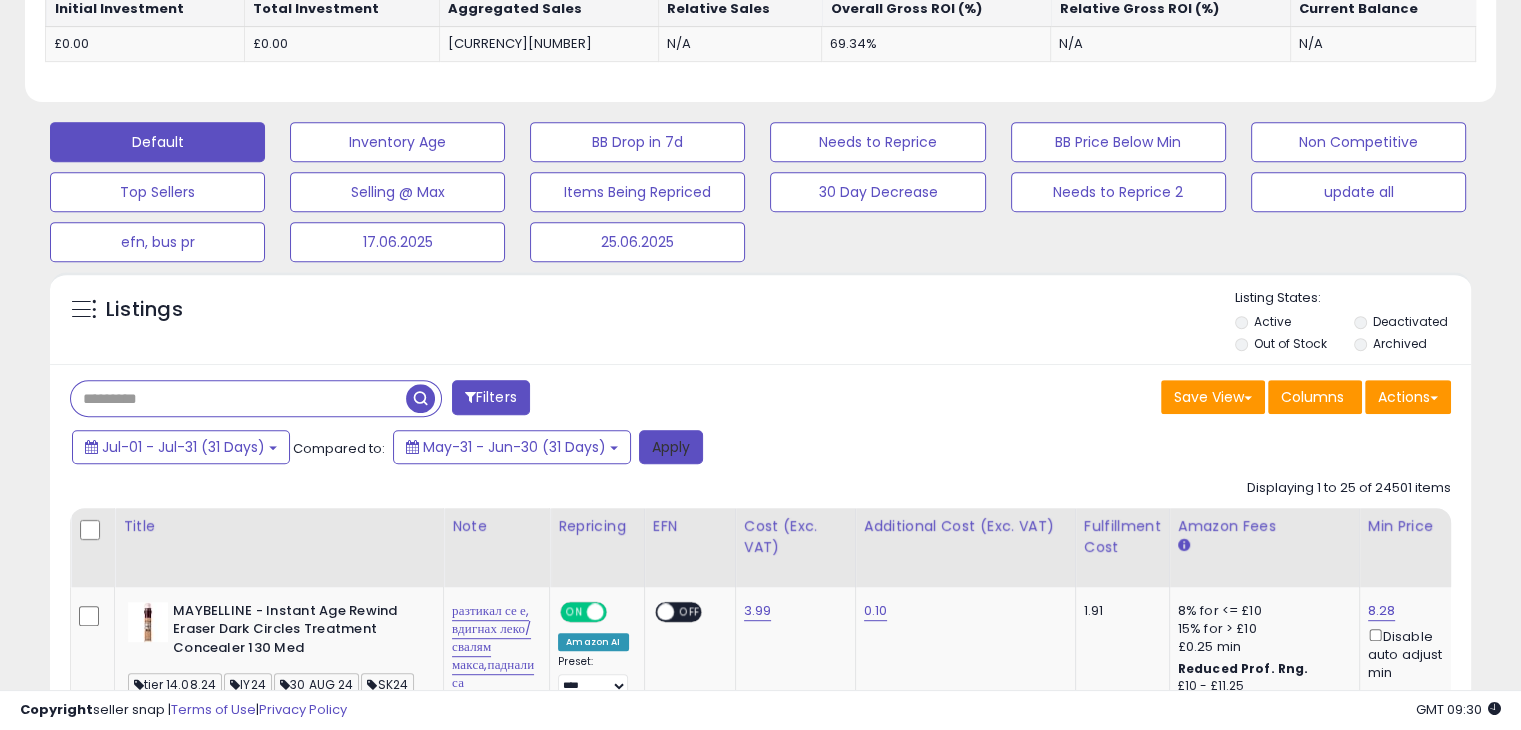 click on "Apply" at bounding box center (671, 447) 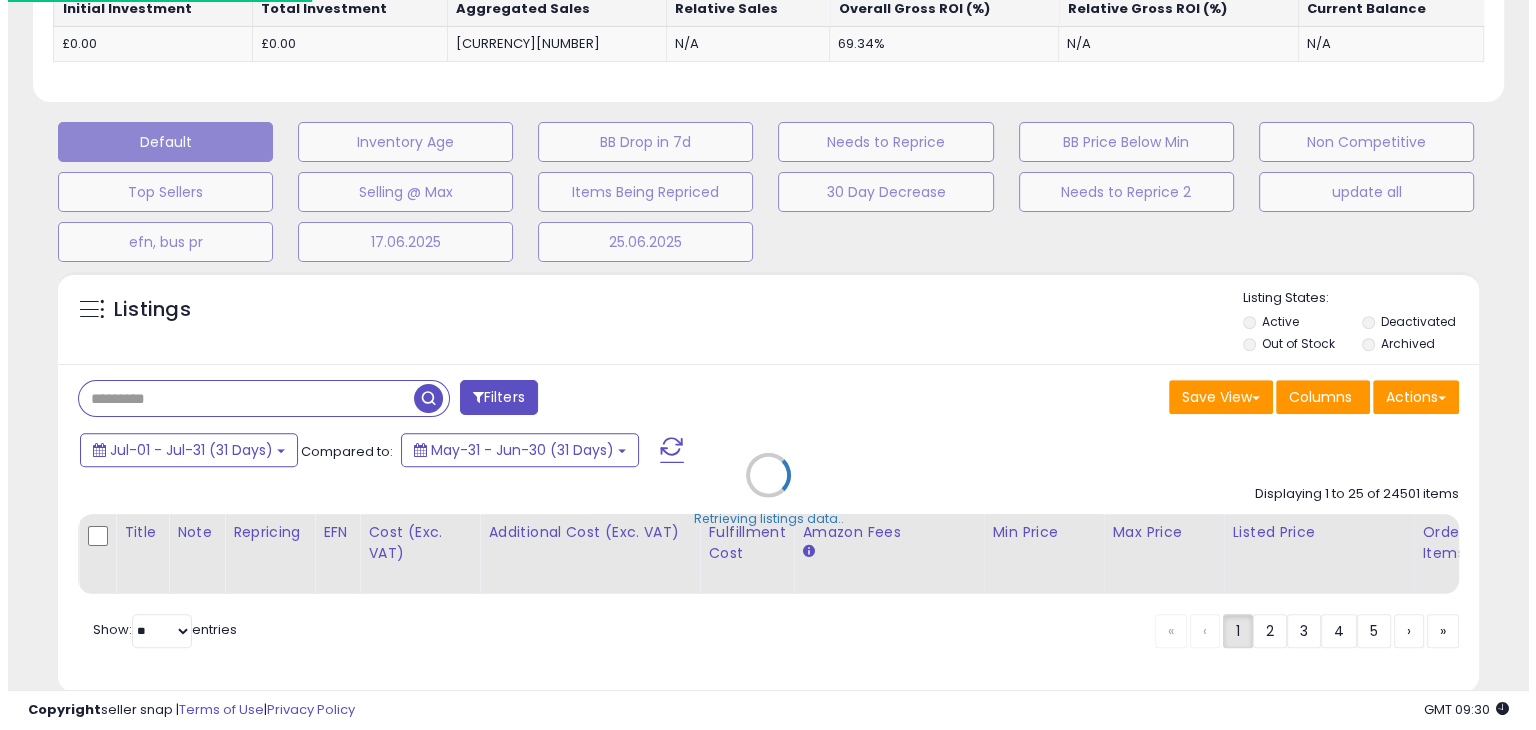 scroll, scrollTop: 999589, scrollLeft: 999168, axis: both 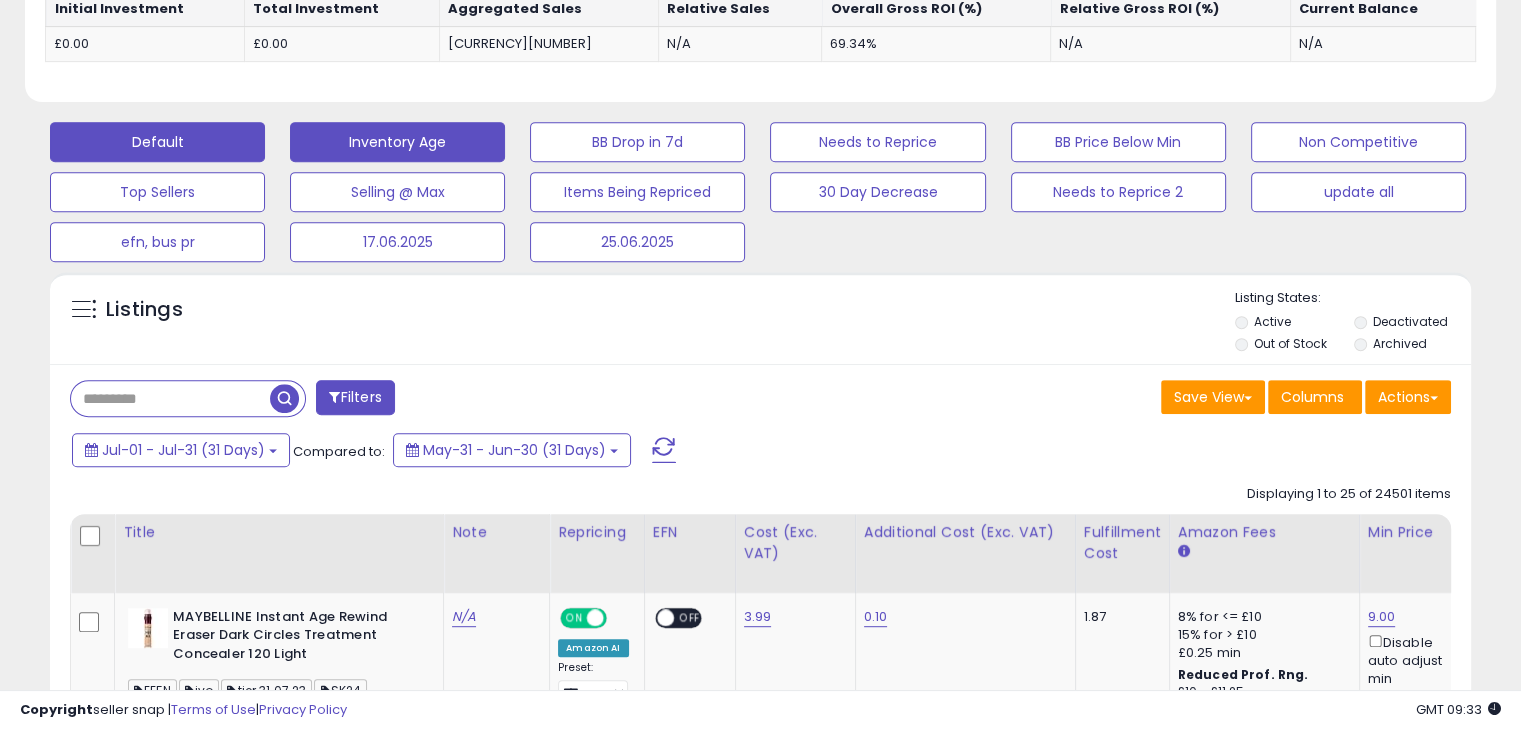 click on "Inventory Age" at bounding box center (397, 142) 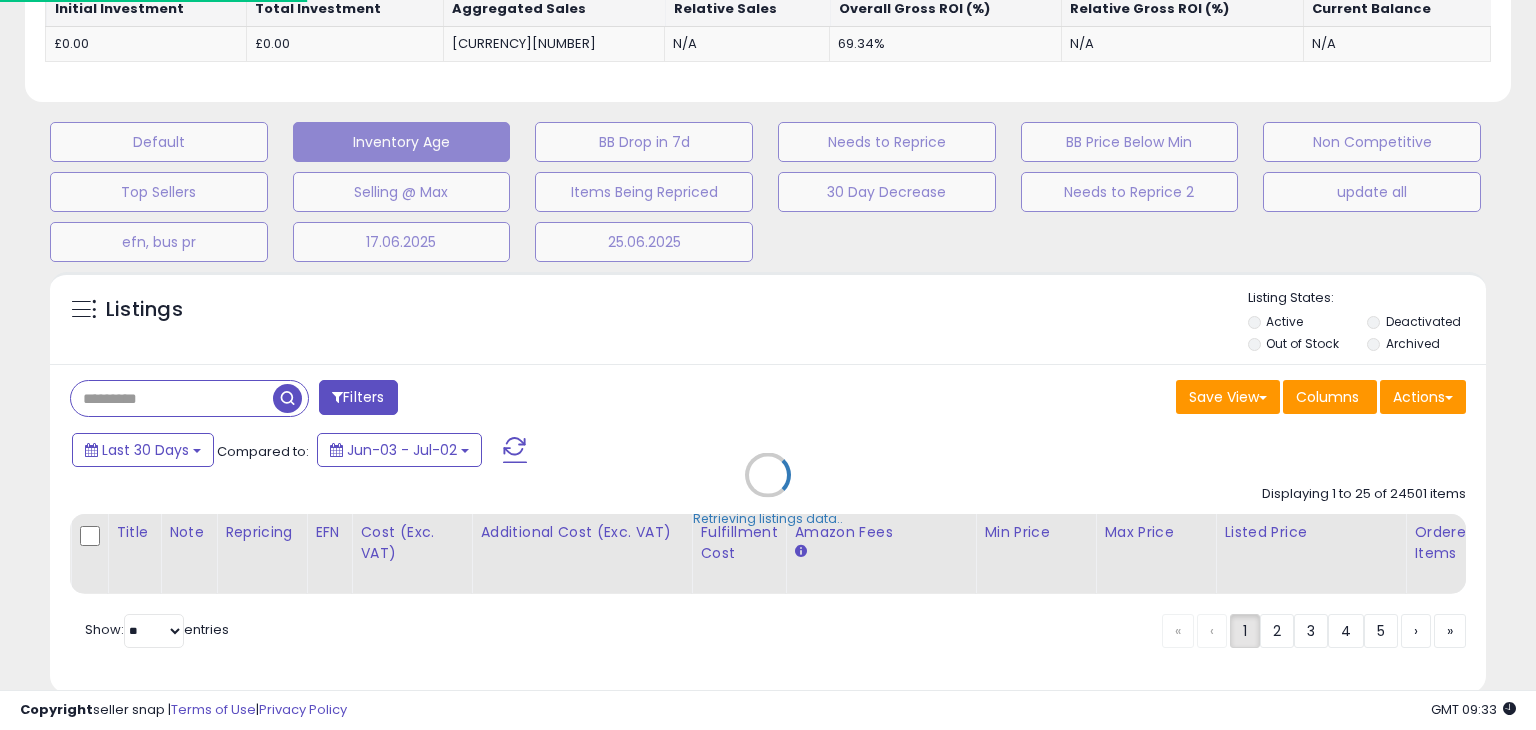 scroll, scrollTop: 999589, scrollLeft: 999168, axis: both 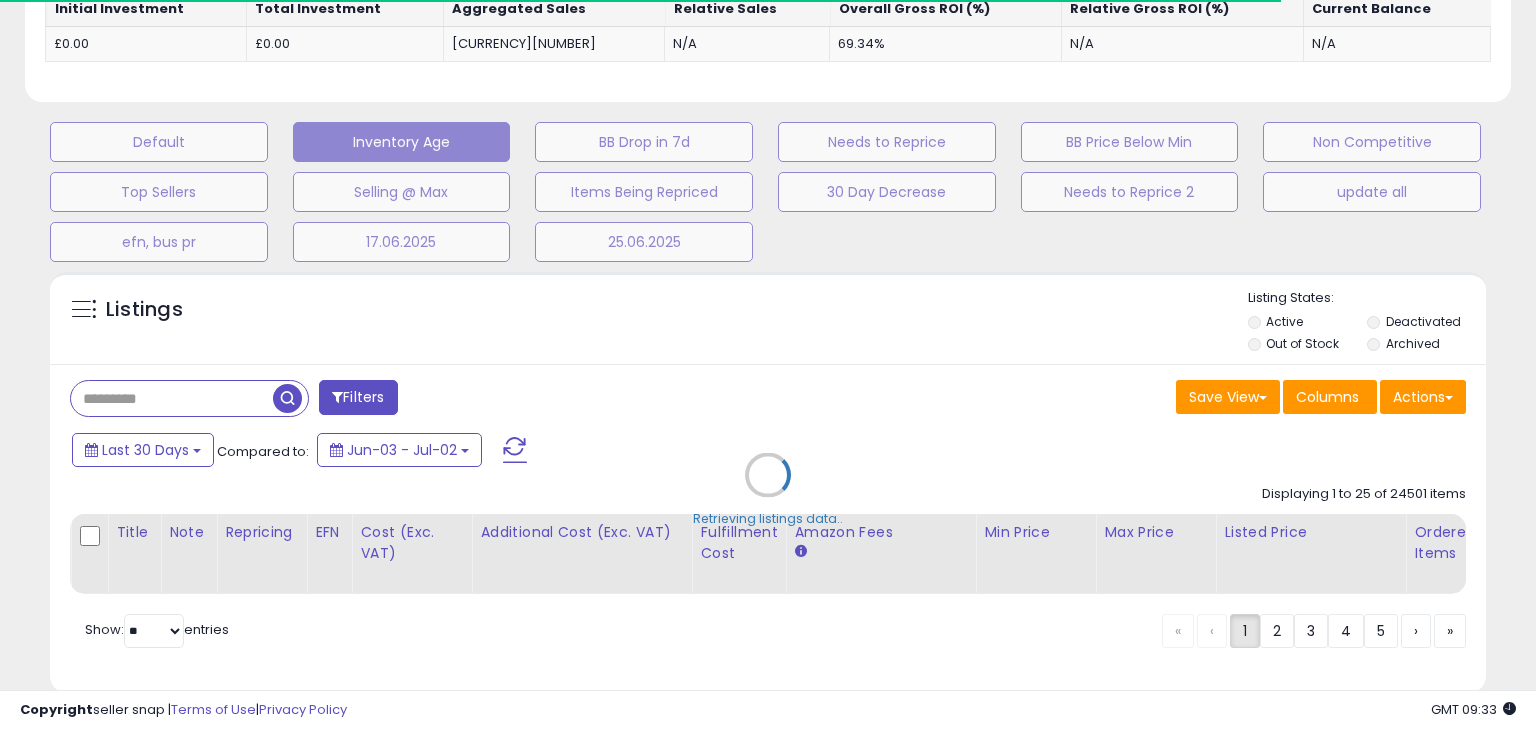 click on "Default
Inventory Age
BB Drop in [NUMBER]d
Needs to Reprice
BB Price Below Min
Non Competitive
Top Sellers
Selling @ Max
Items Being Repriced
[NUMBER] Day Decrease
Needs to Reprice [NUMBER]
update all
efn, bus pr" at bounding box center (768, 187) 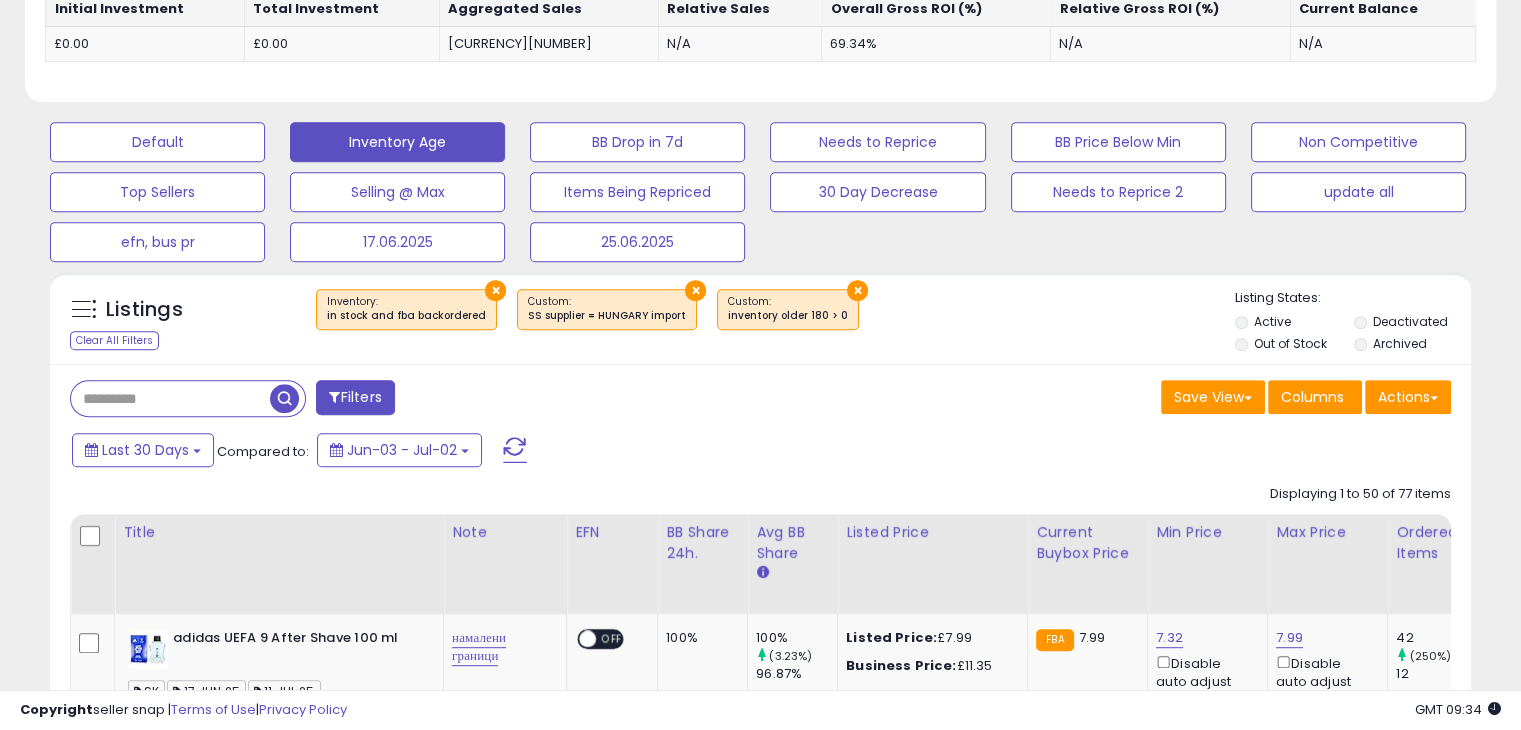 scroll, scrollTop: 409, scrollLeft: 822, axis: both 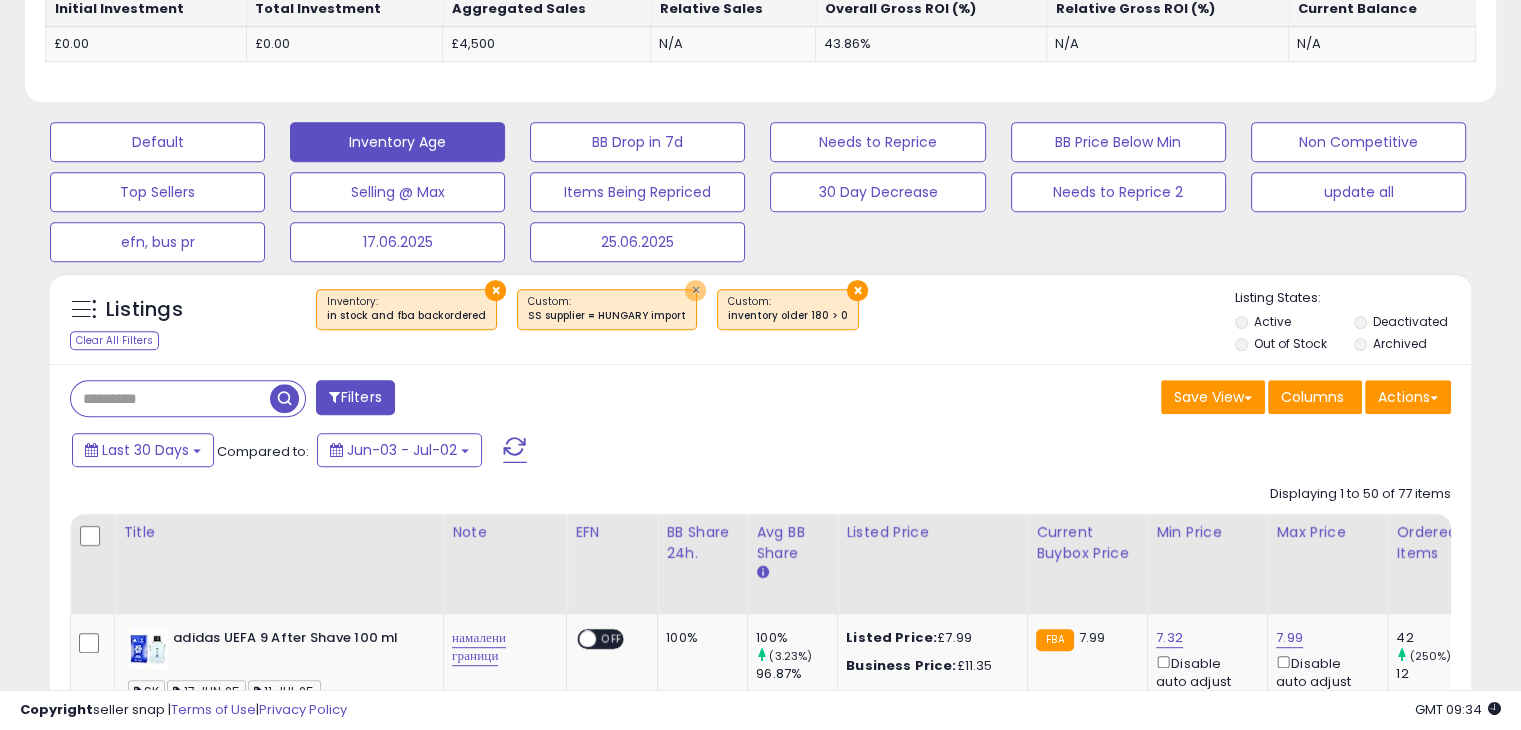 drag, startPoint x: 672, startPoint y: 286, endPoint x: 539, endPoint y: 8, distance: 308.1769 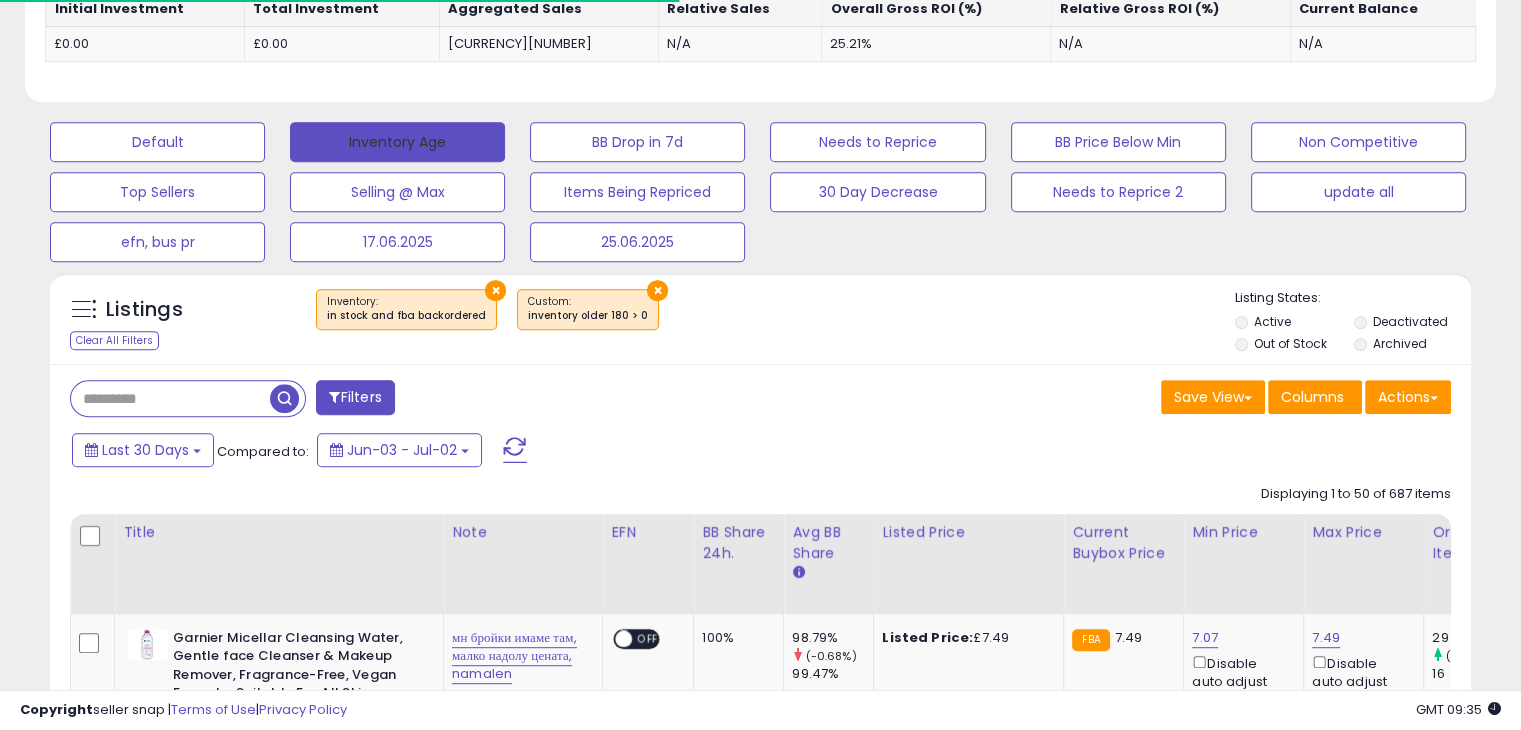 scroll, scrollTop: 999589, scrollLeft: 999176, axis: both 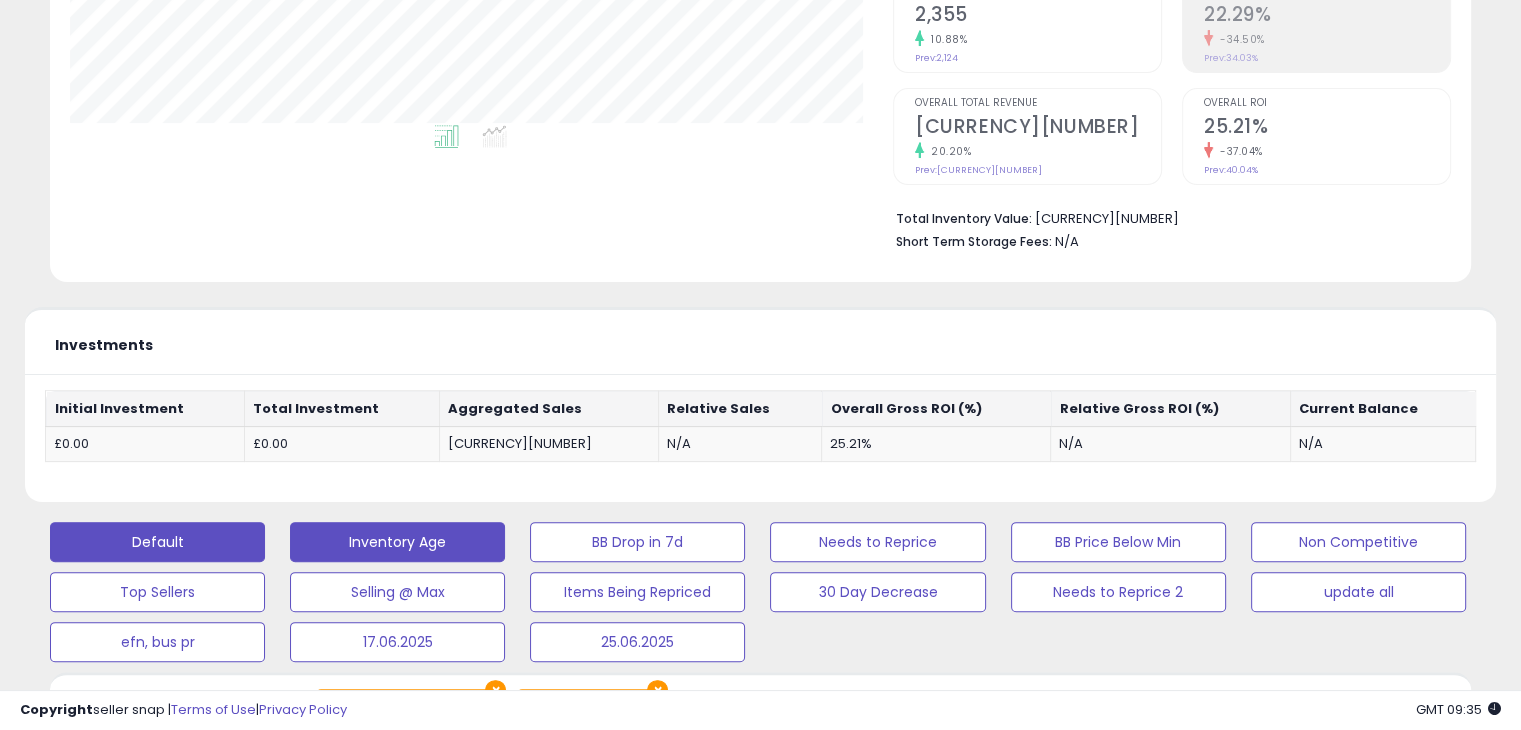 click on "Default" at bounding box center (157, 542) 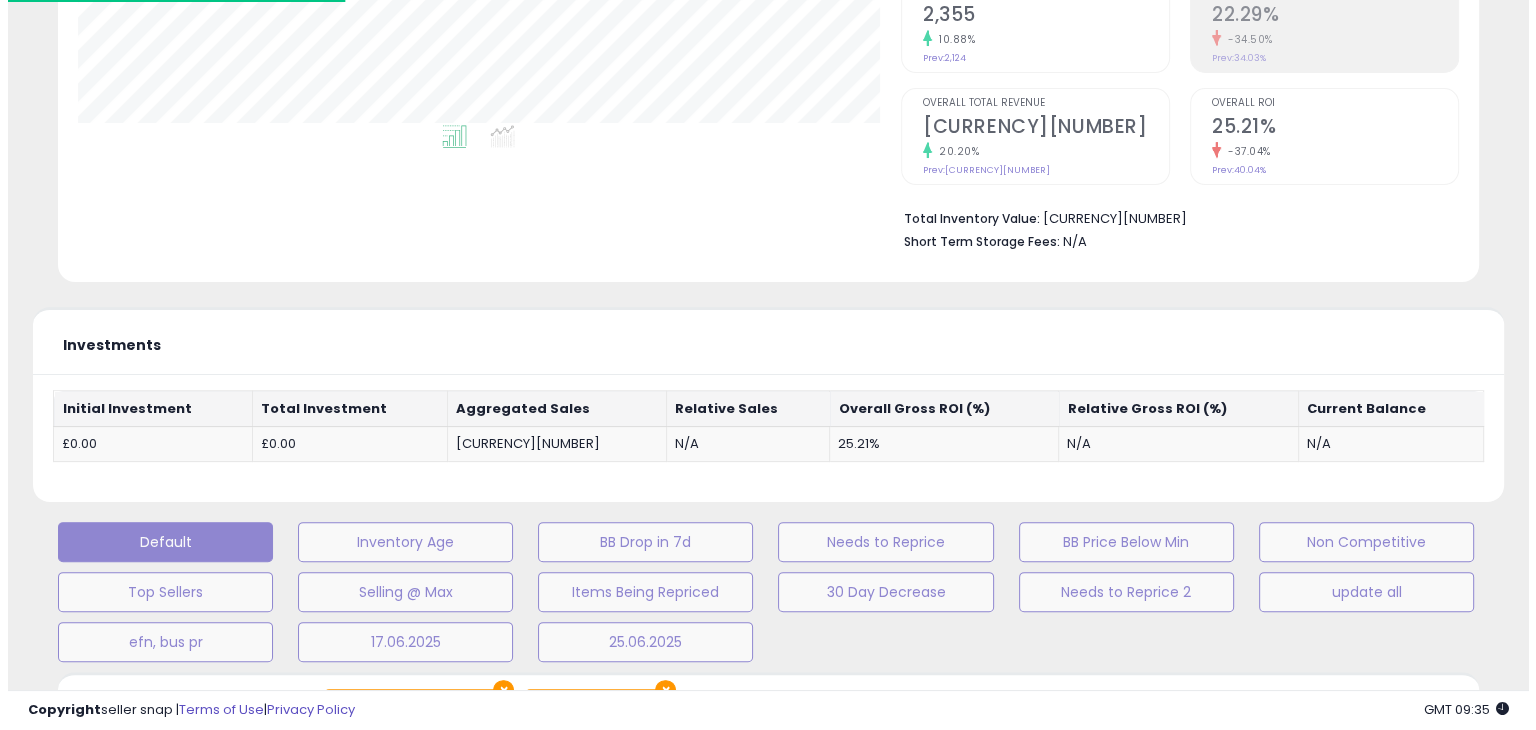 scroll, scrollTop: 999589, scrollLeft: 999168, axis: both 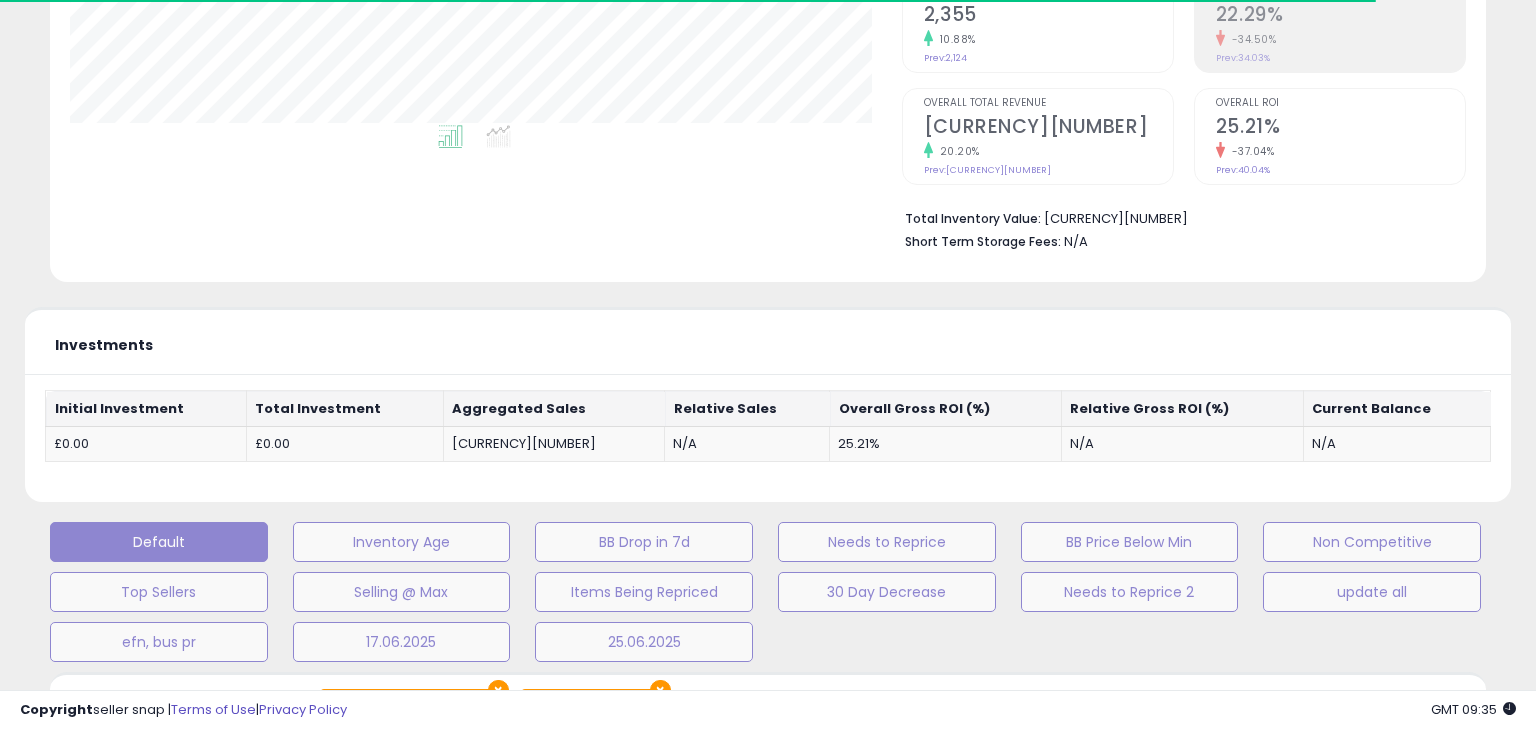 select on "**" 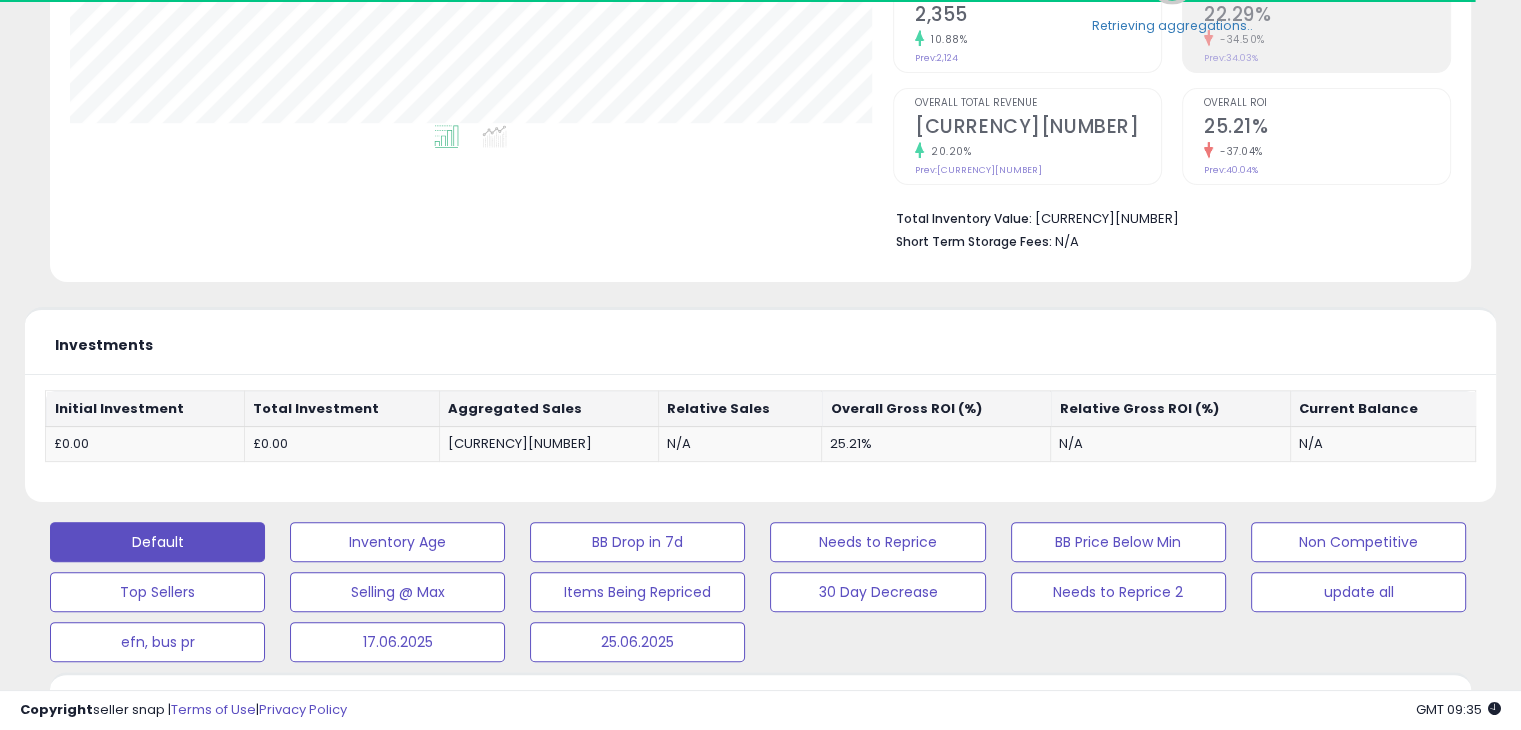 scroll, scrollTop: 409, scrollLeft: 822, axis: both 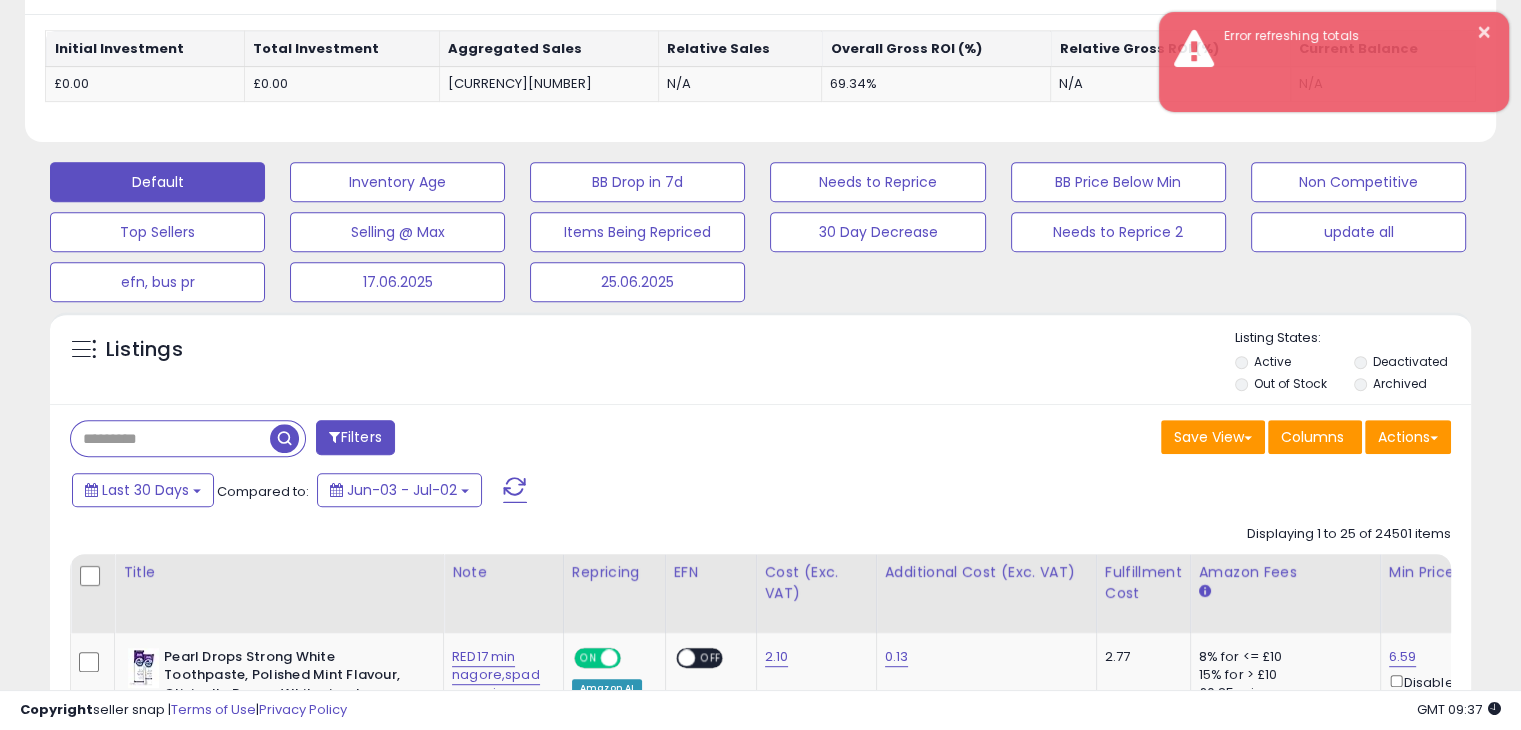 click at bounding box center (334, 437) 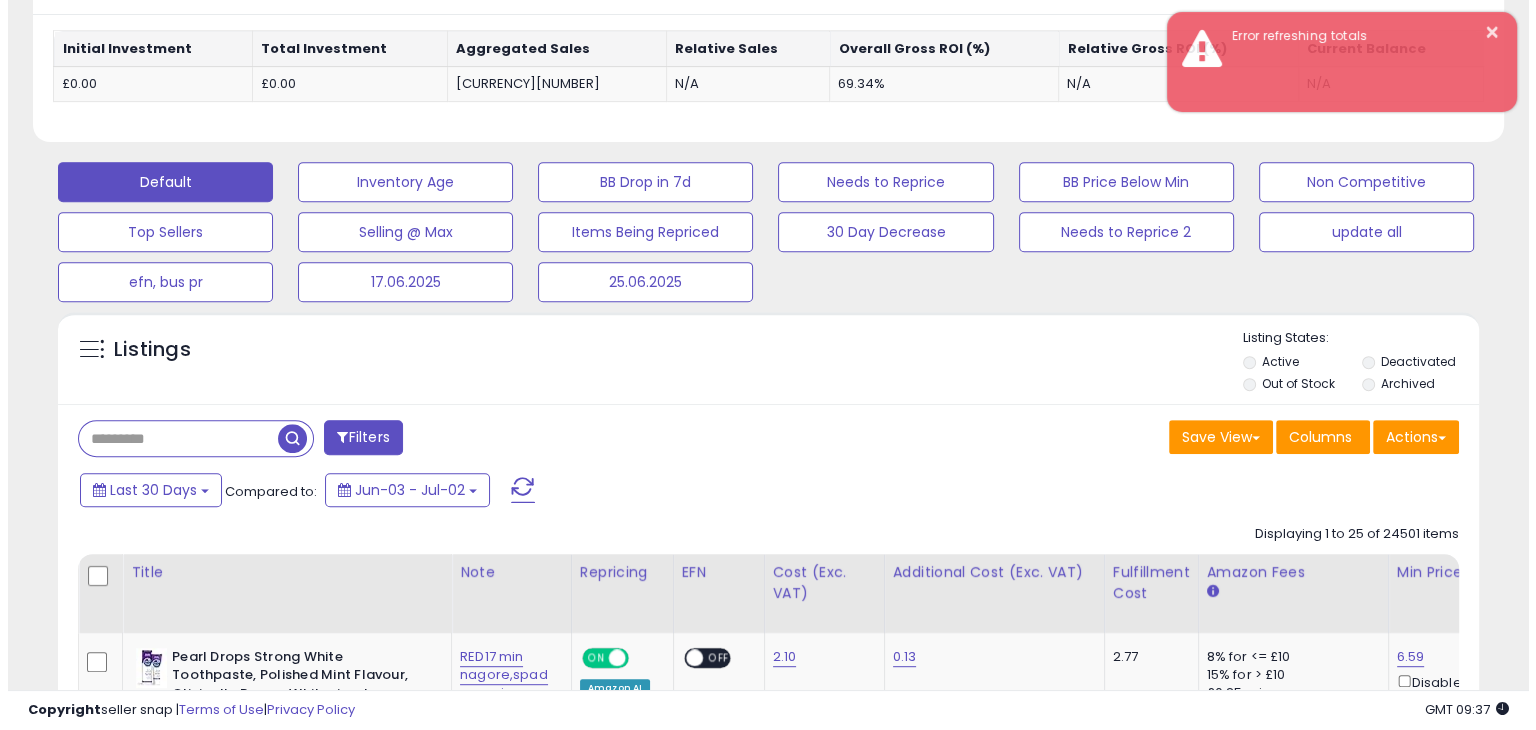scroll, scrollTop: 999589, scrollLeft: 999168, axis: both 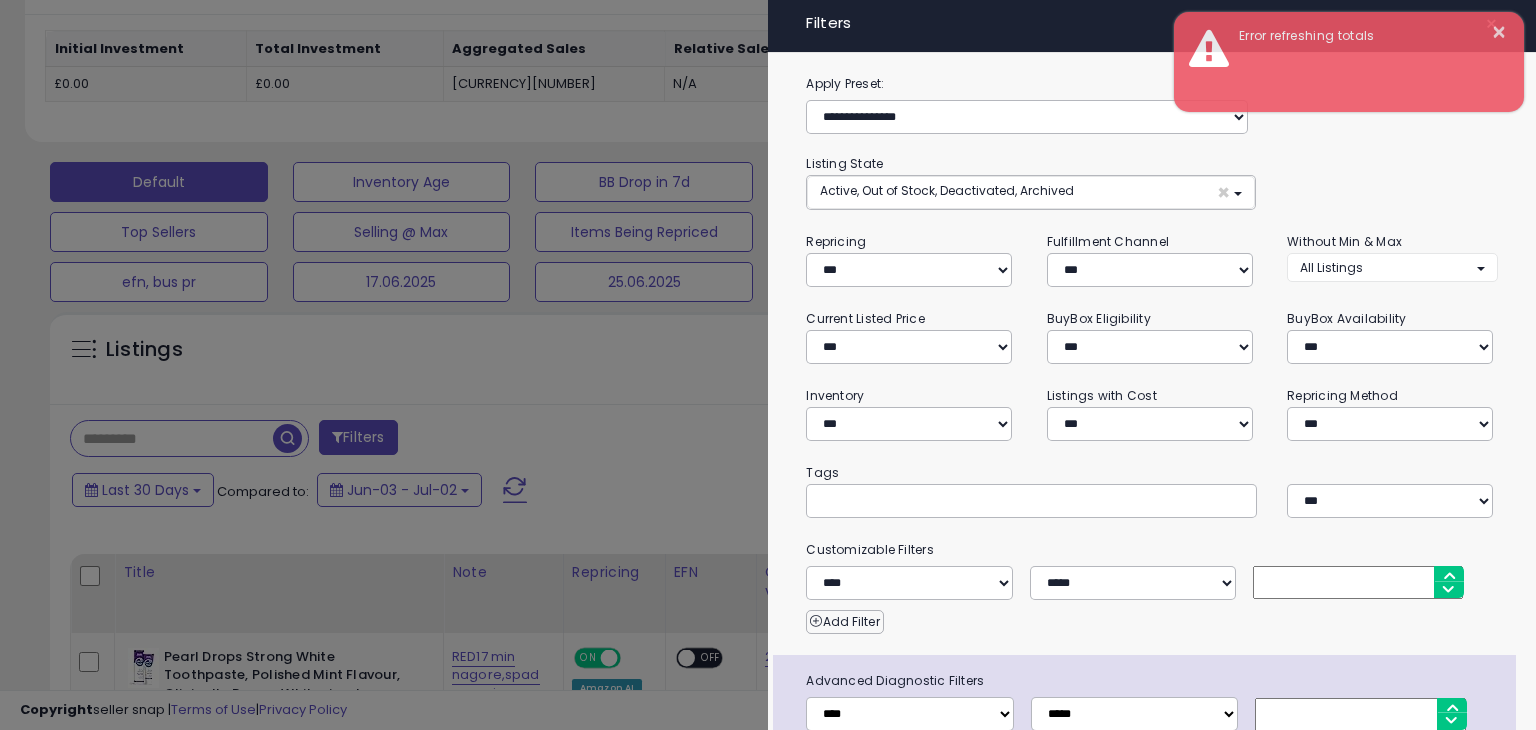 click at bounding box center [768, 365] 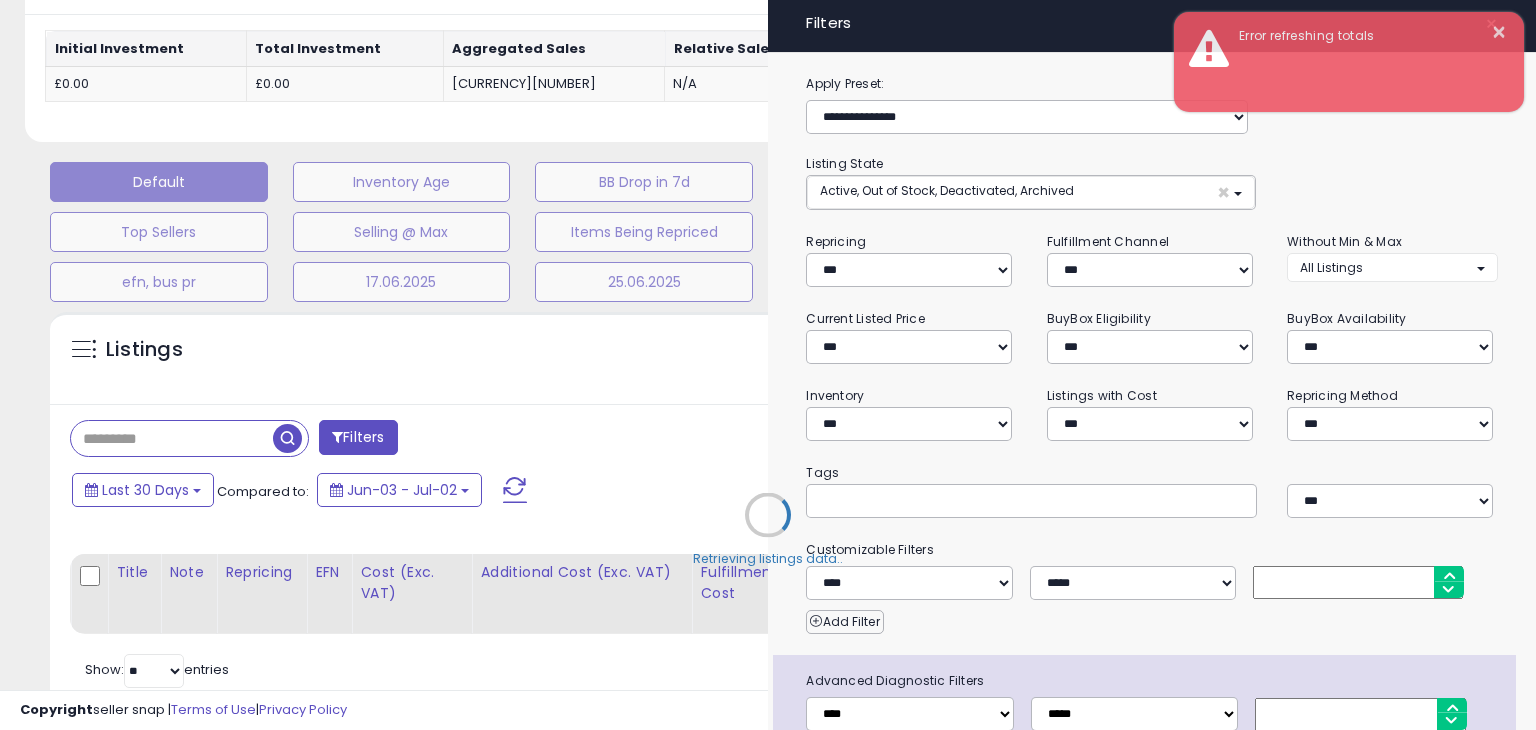 click on "Retrieving listings data.." at bounding box center (768, 529) 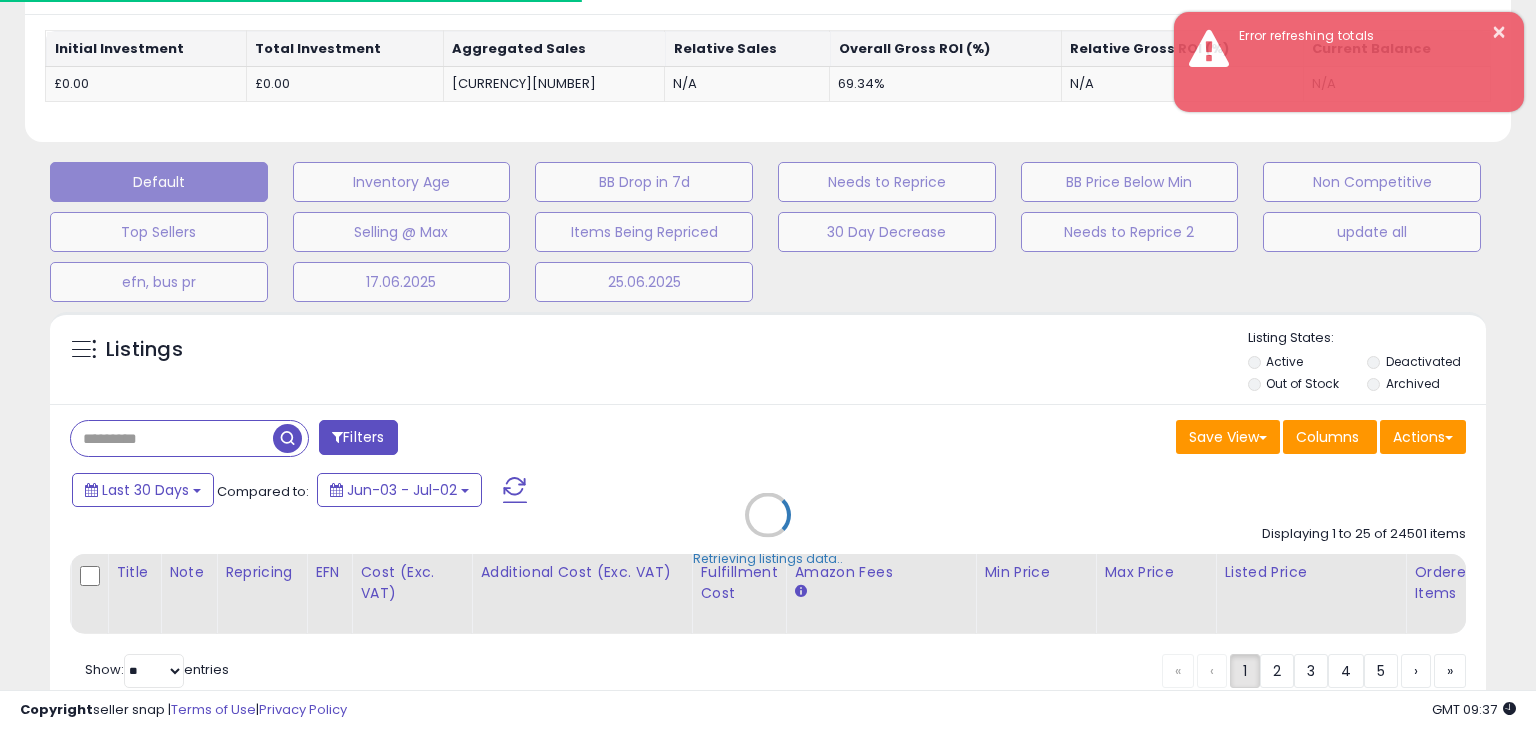 click on "Default
Inventory Age
BB Drop in [NUMBER]d
Needs to Reprice
BB Price Below Min
Non Competitive
Top Sellers
Selling @ Max
Items Being Repriced
[NUMBER] Day Decrease
Needs to Reprice [NUMBER]
update all
efn, bus pr
[DAY].[MONTH].[YEAR]" at bounding box center (768, 227) 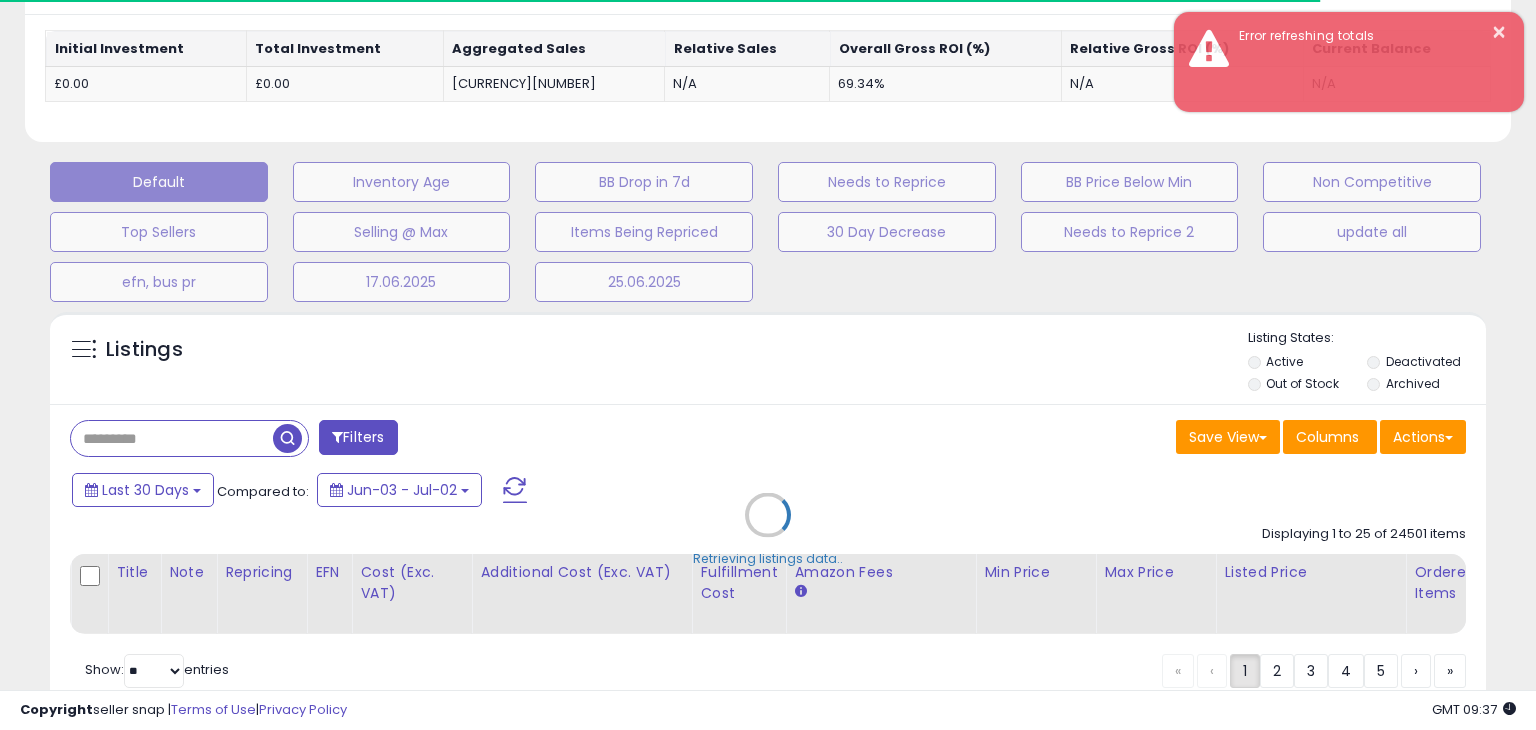 click on "Retrieving listings data.." at bounding box center (768, 529) 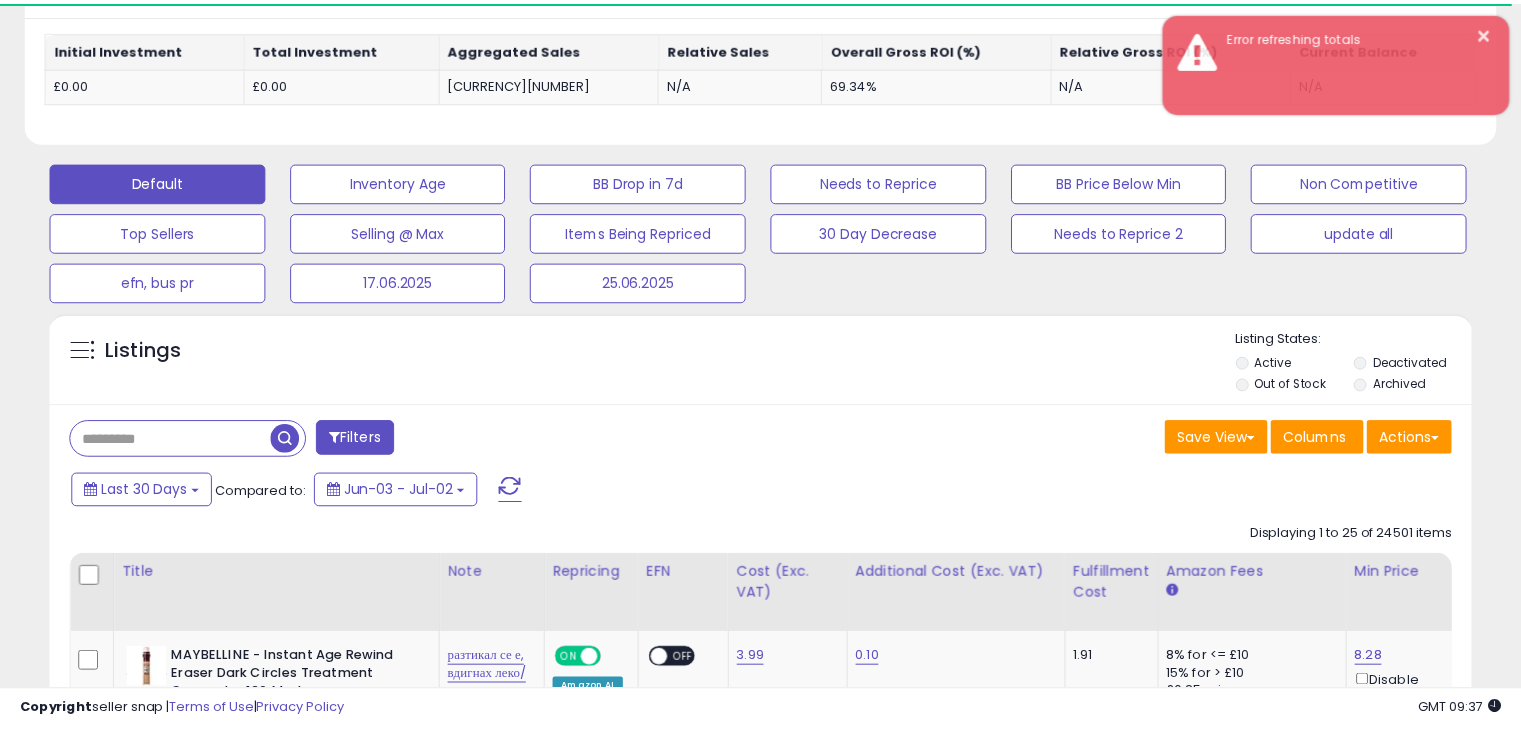 scroll, scrollTop: 409, scrollLeft: 822, axis: both 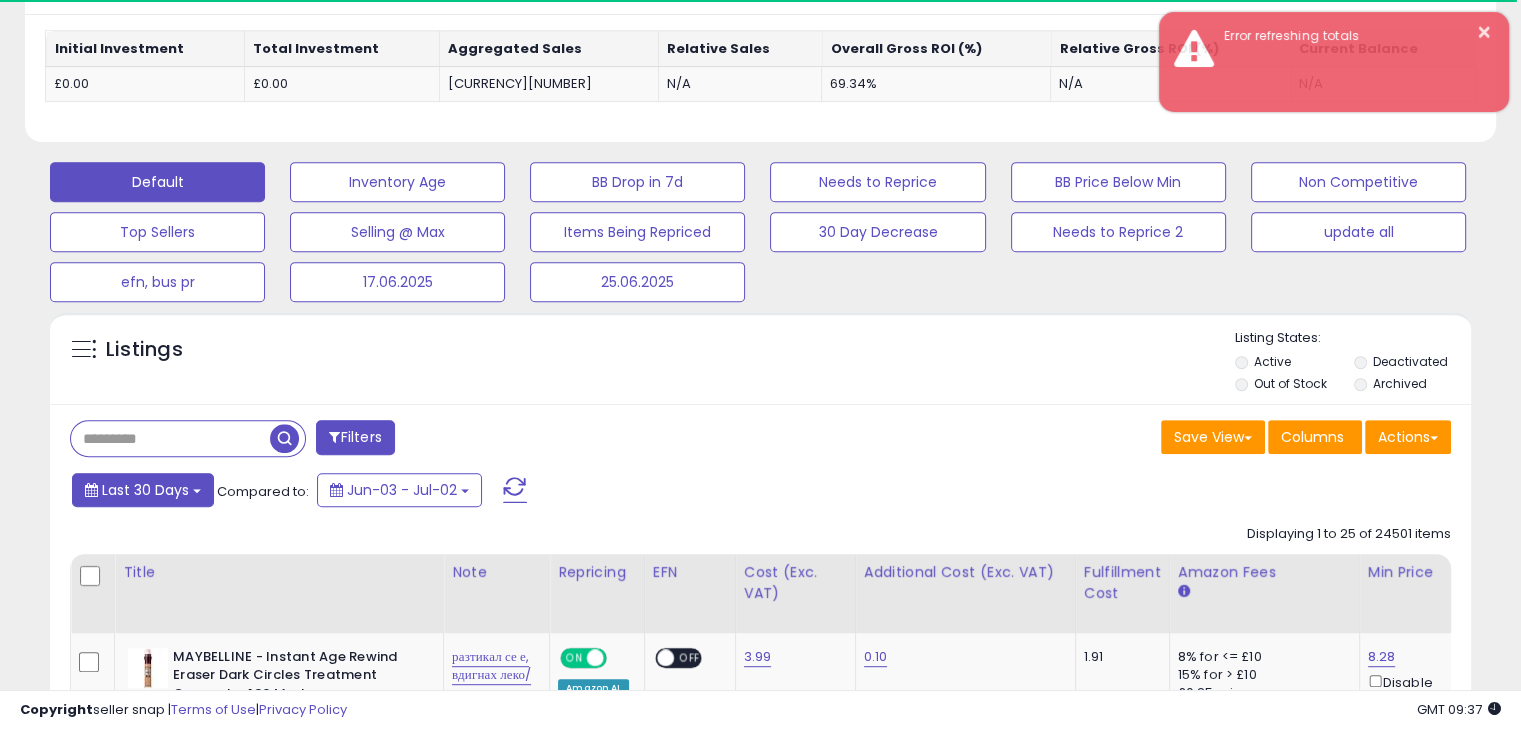 click on "Last 30 Days" at bounding box center (145, 490) 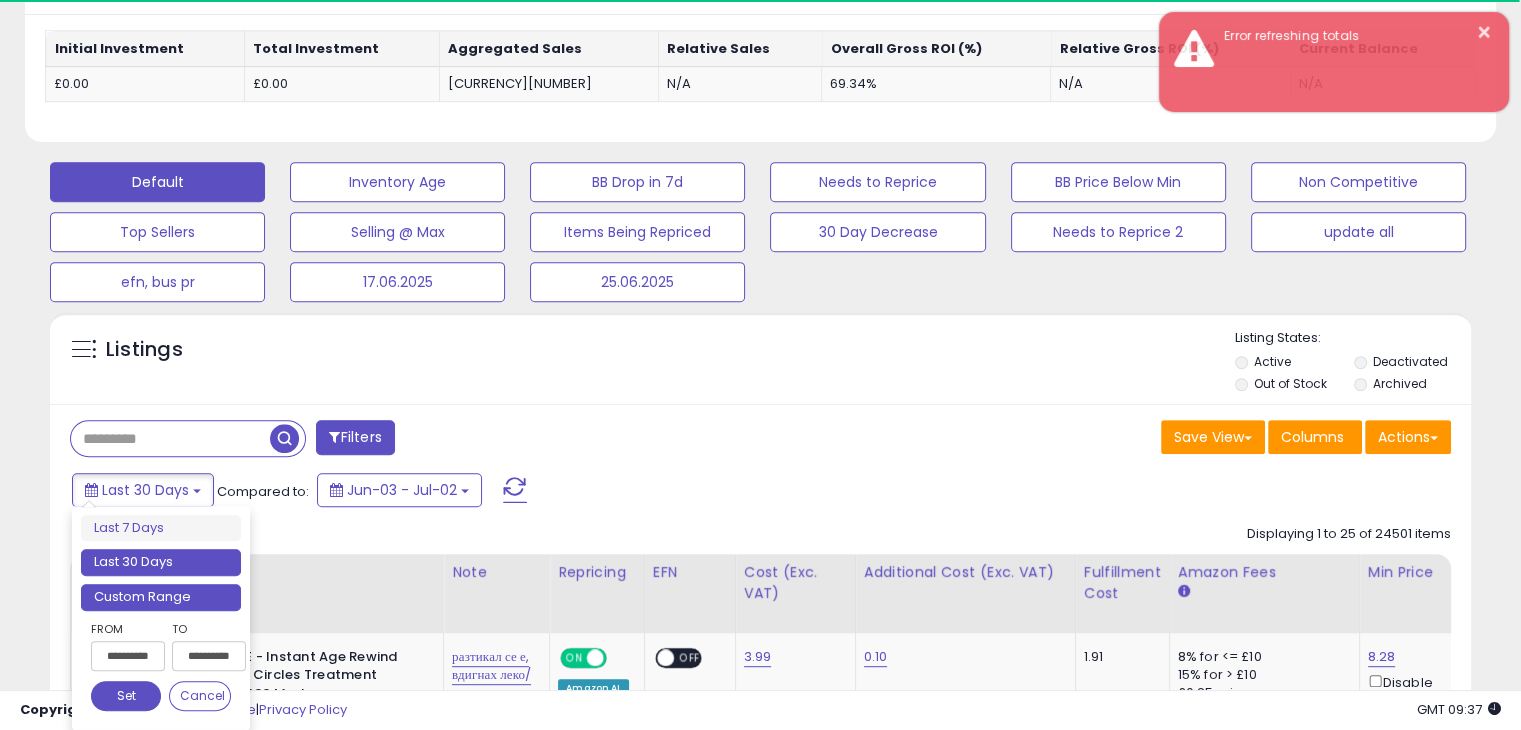 click on "Custom Range" at bounding box center (161, 597) 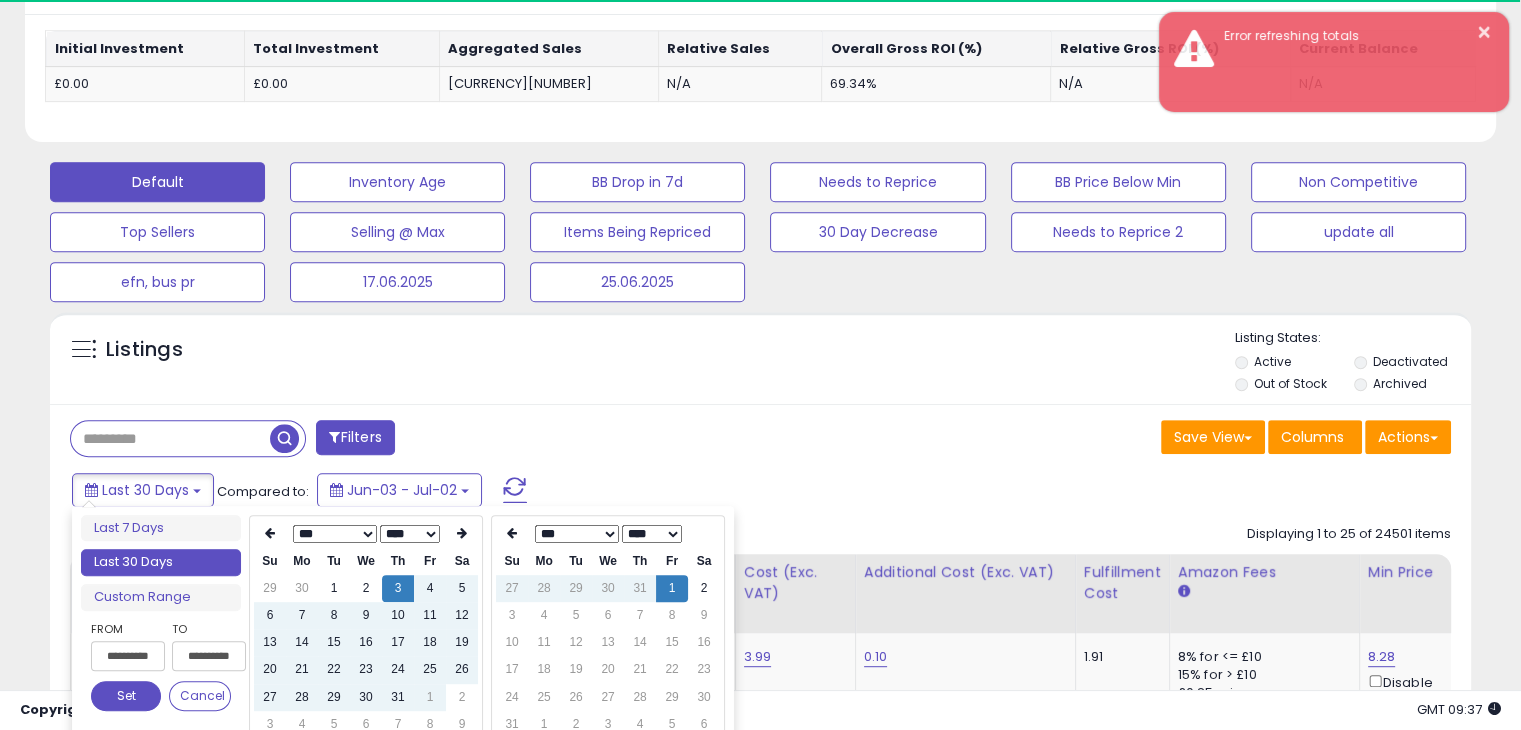 scroll, scrollTop: 900, scrollLeft: 0, axis: vertical 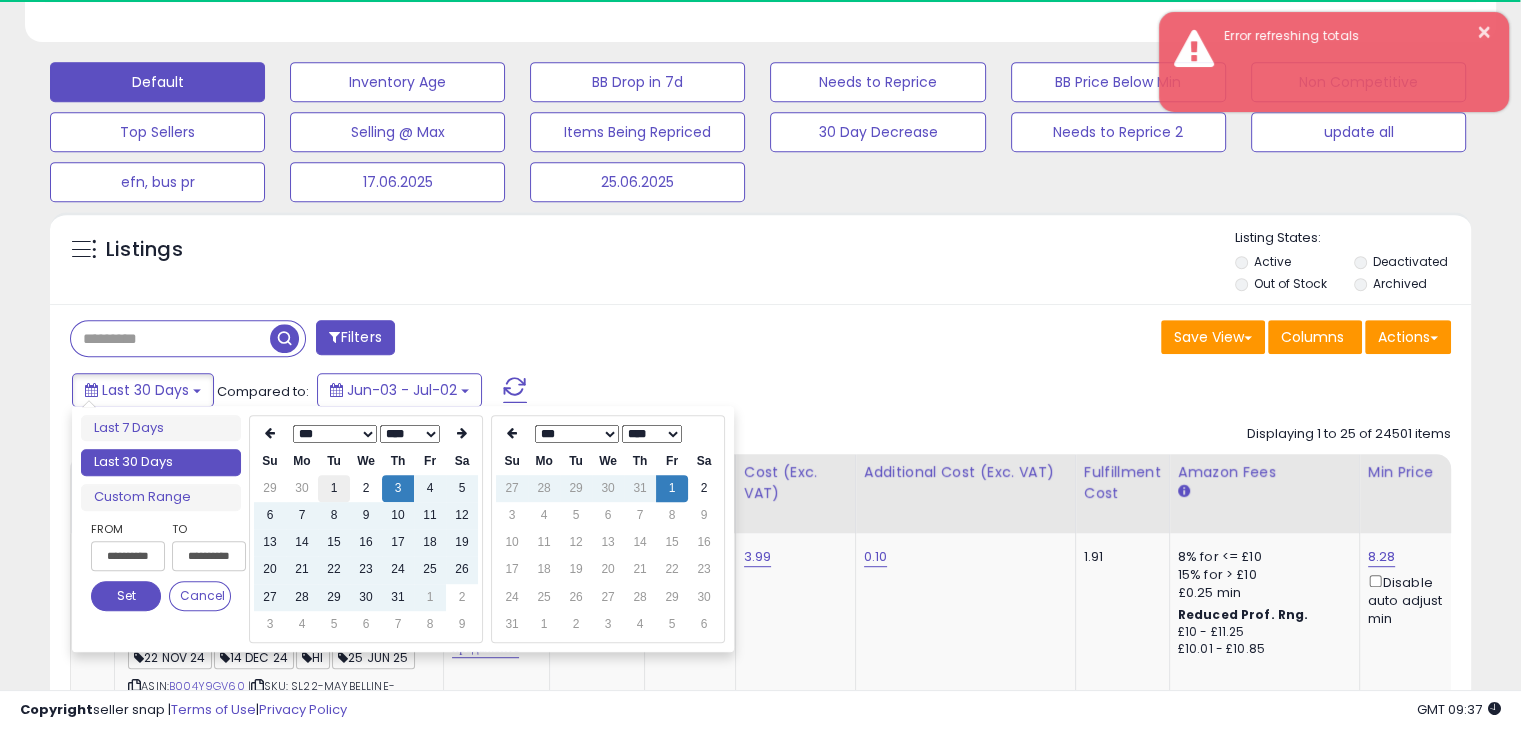 click on "1" at bounding box center [334, 488] 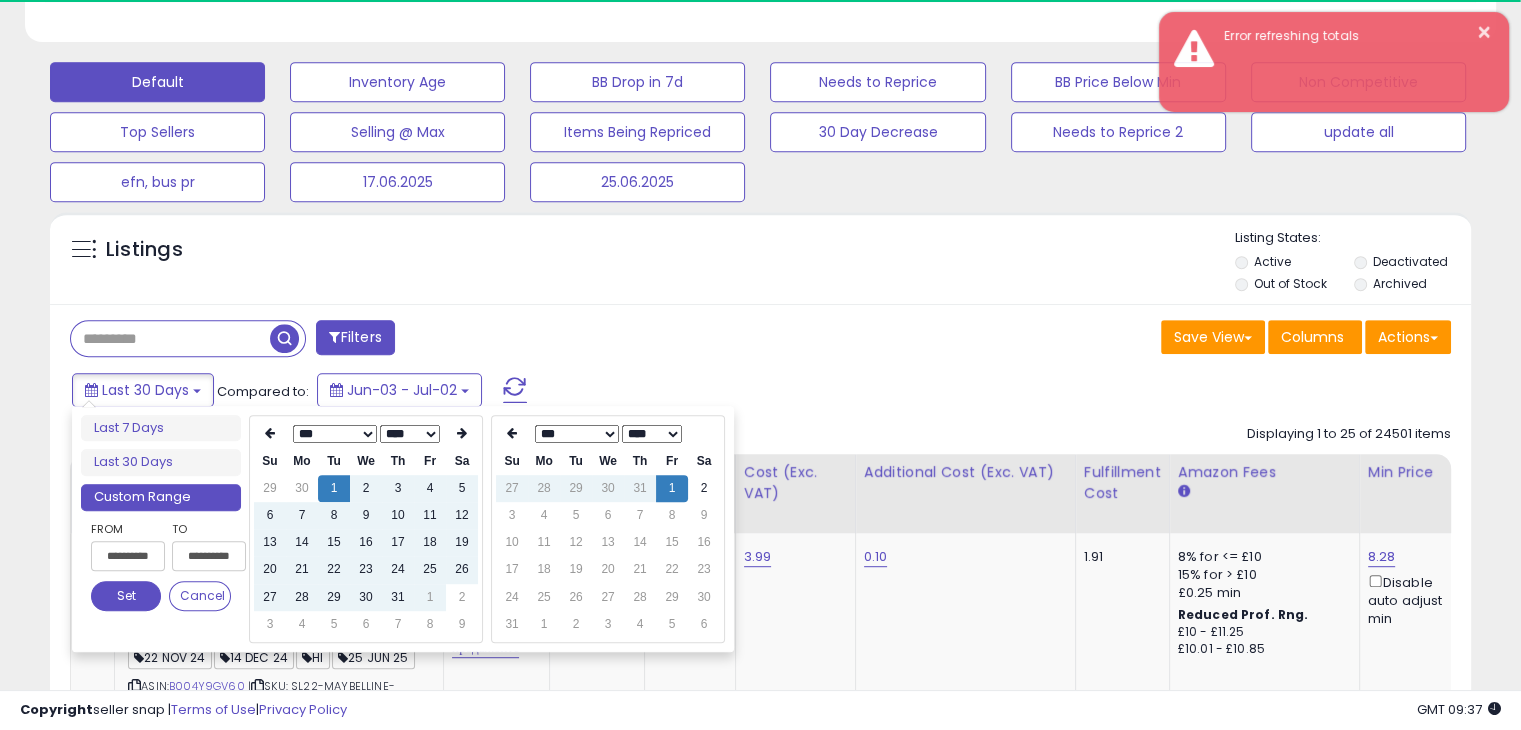 type on "**********" 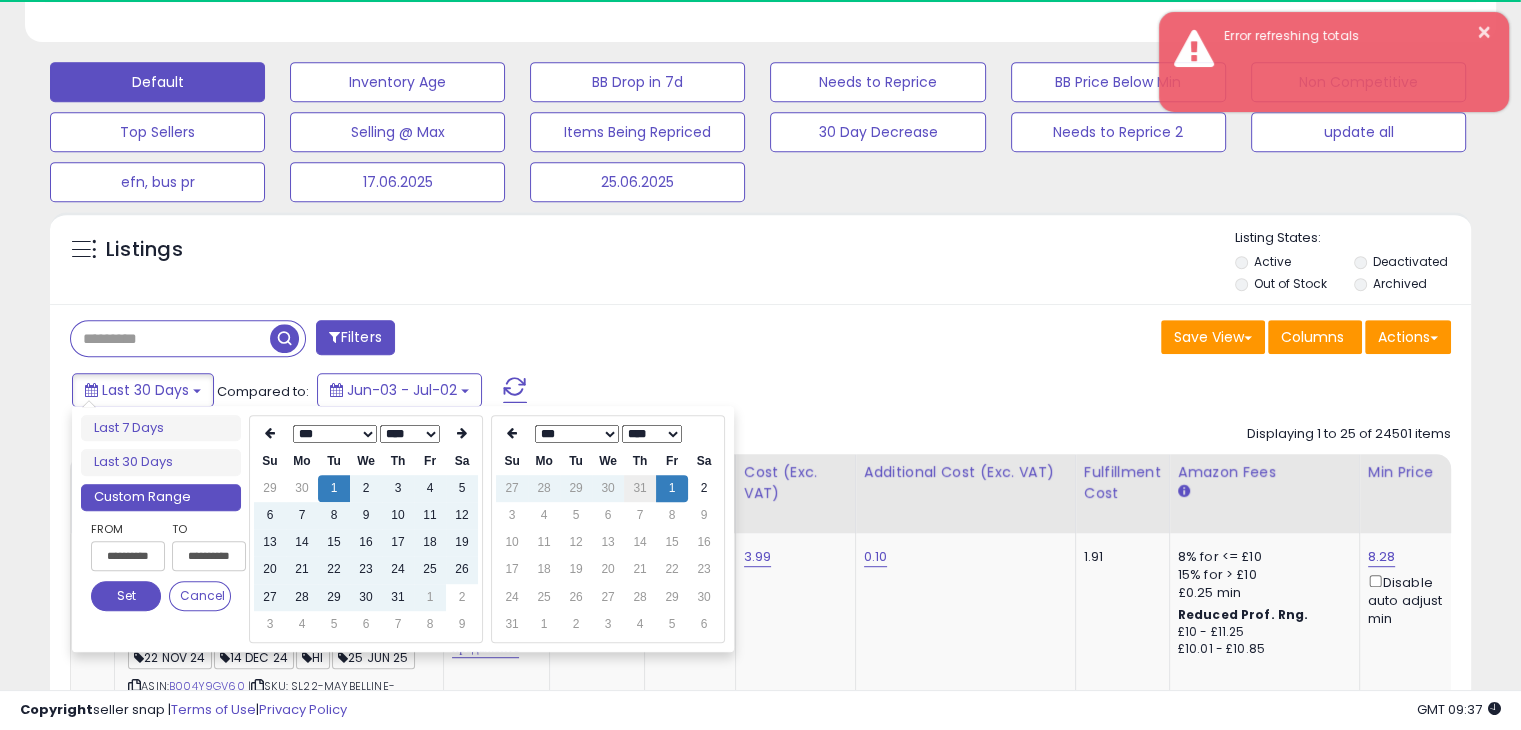 click on "31" at bounding box center [640, 488] 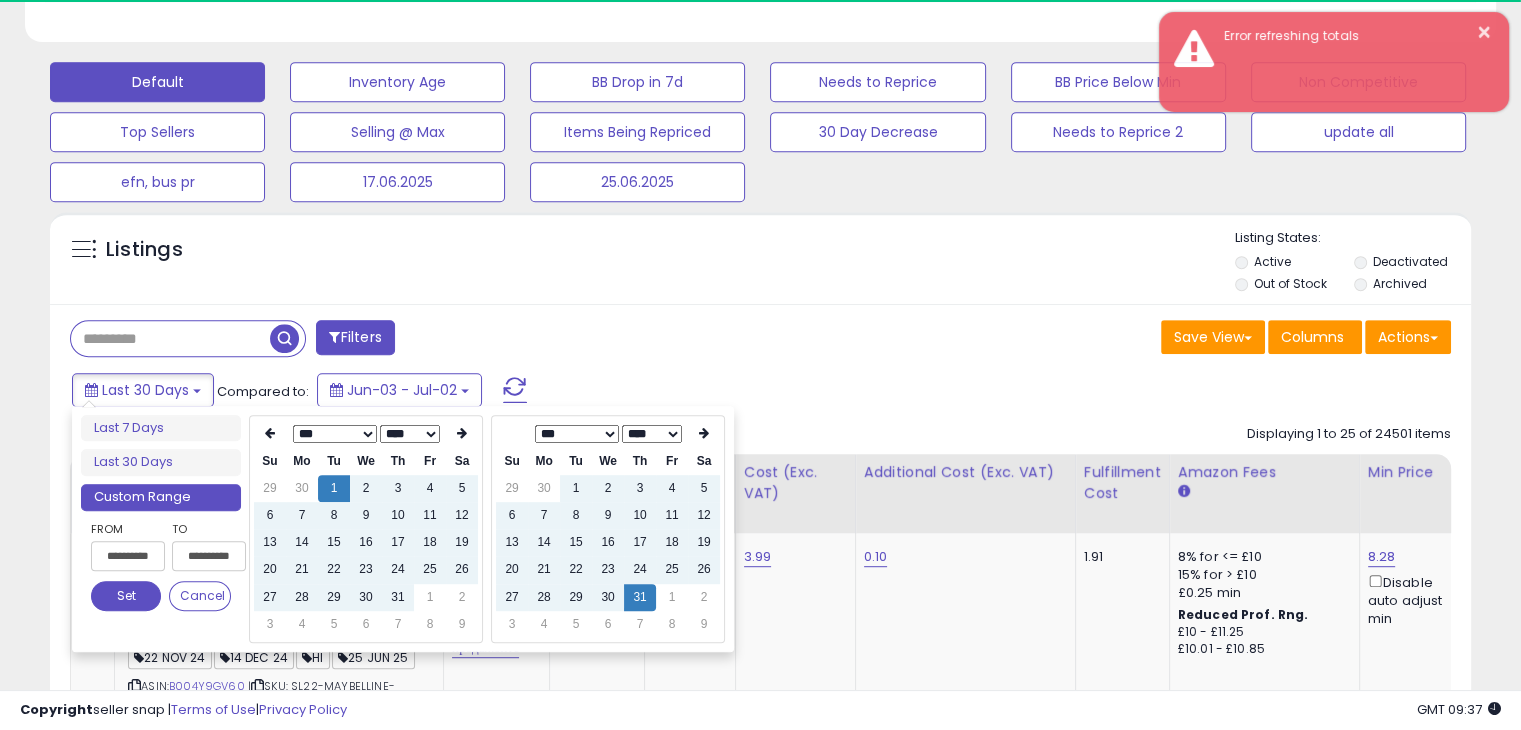type on "**********" 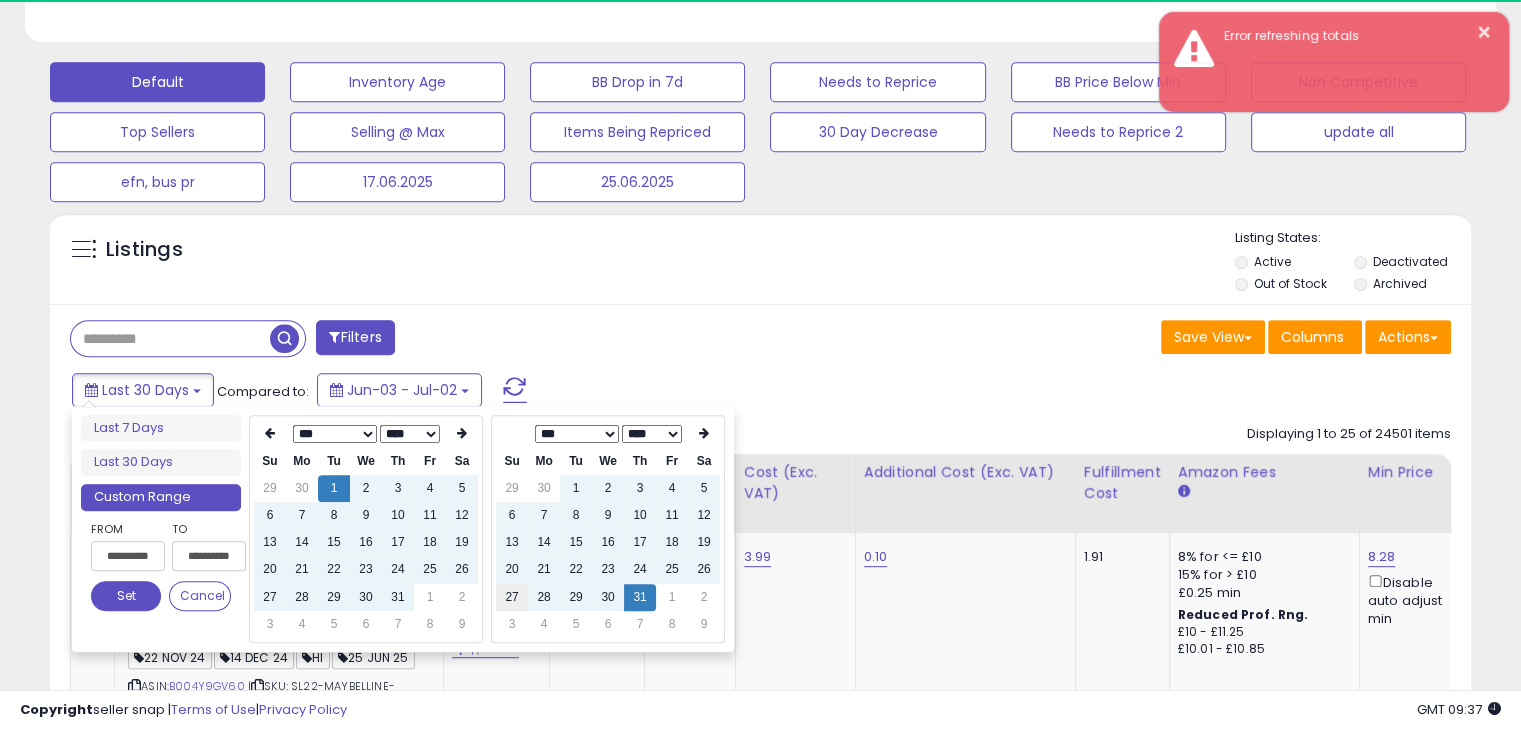 type on "**********" 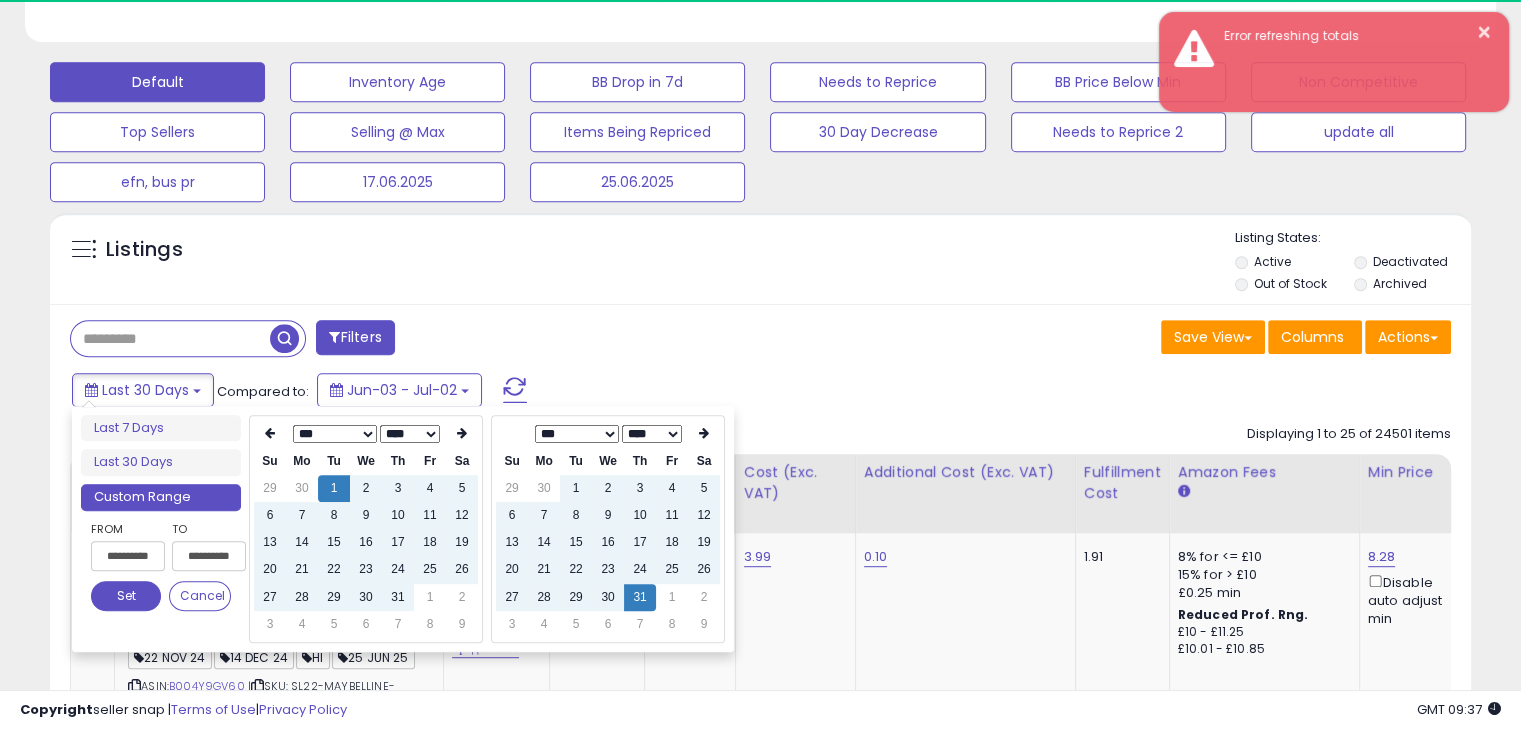 type on "**********" 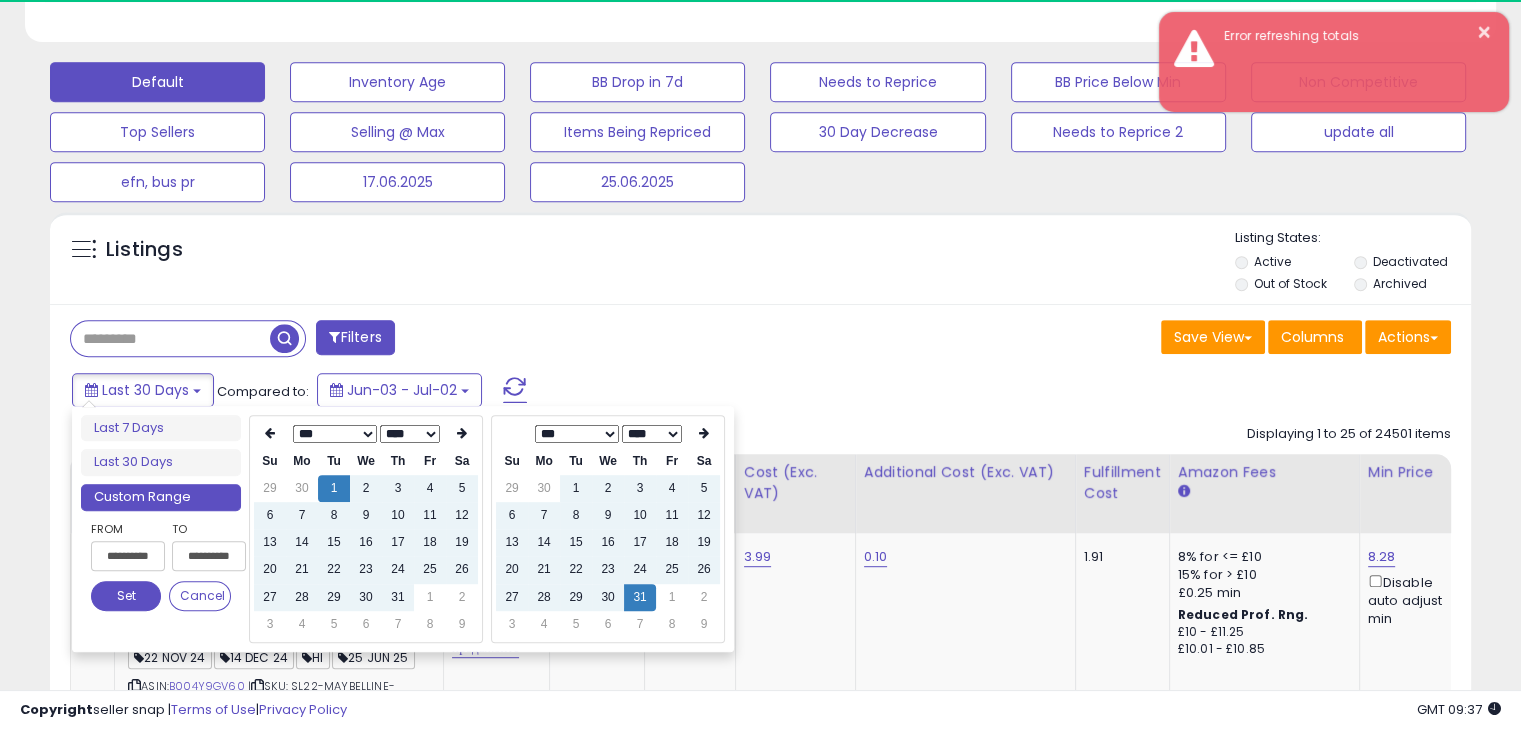 click on "Set" at bounding box center [126, 596] 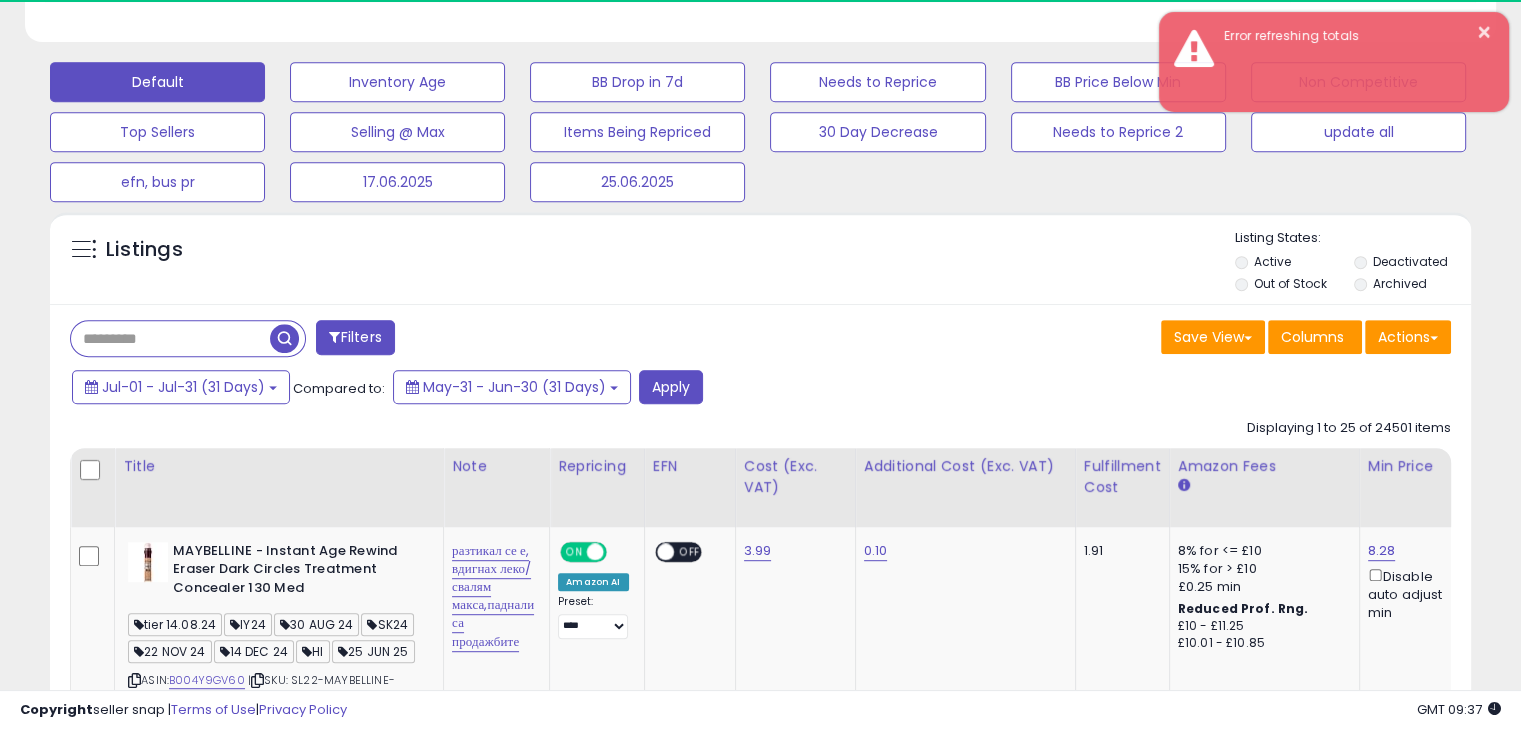 click on "[MONTH]-[MONTH] ([NUMBER] Days)
Compared to:
[MONTH]-[MONTH] ([NUMBER] Days)
Apply" at bounding box center (585, 389) 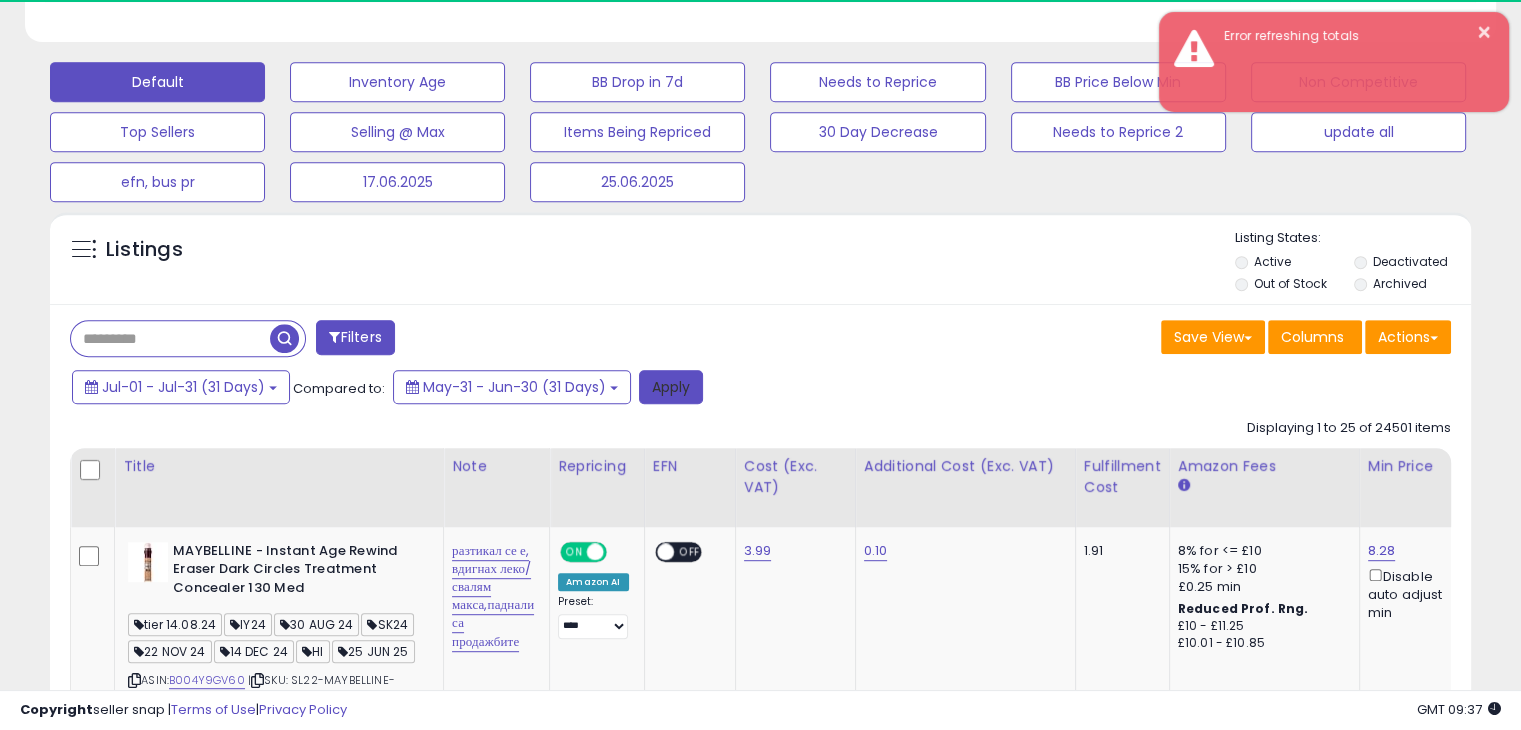 click on "Apply" at bounding box center [671, 387] 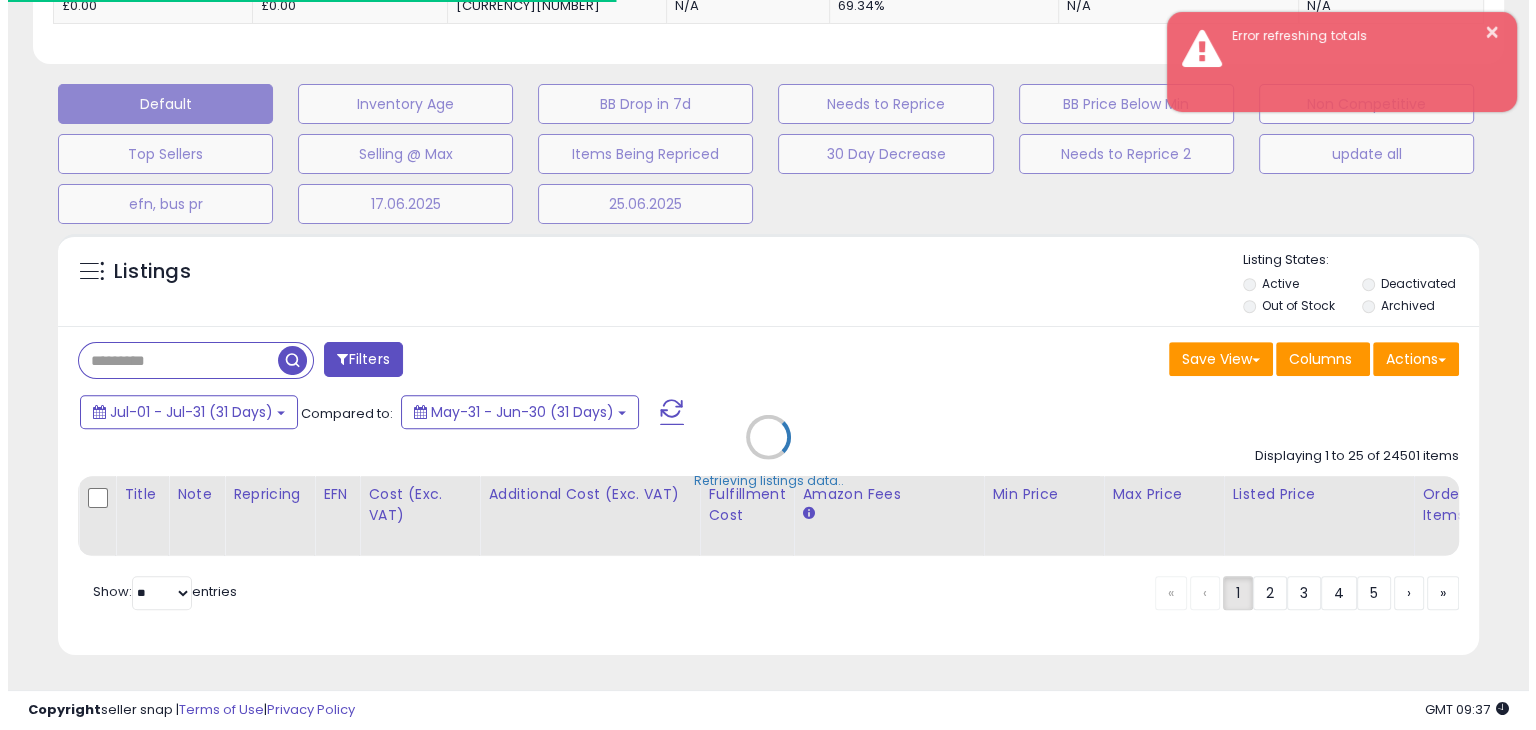 scroll, scrollTop: 890, scrollLeft: 0, axis: vertical 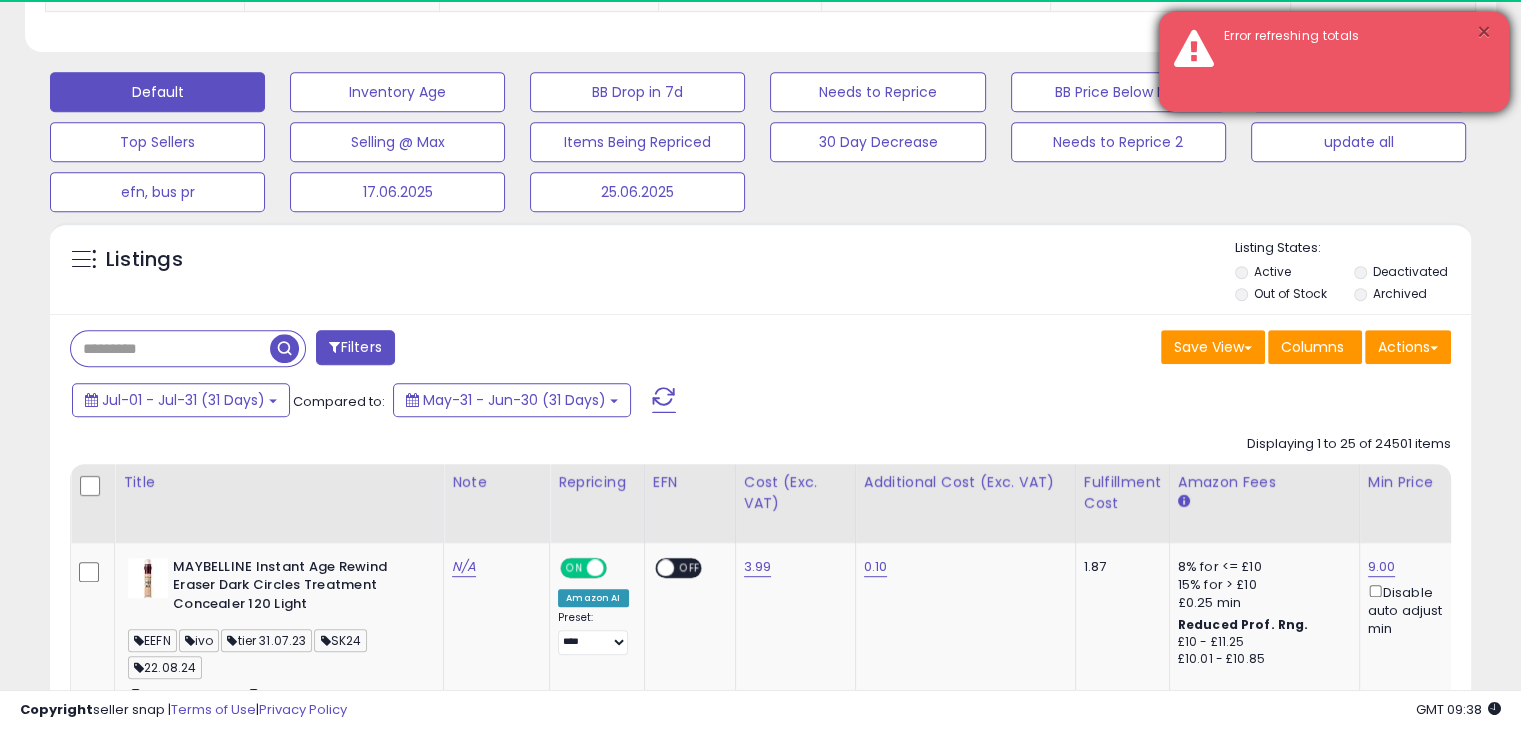click on "×" at bounding box center [1484, 32] 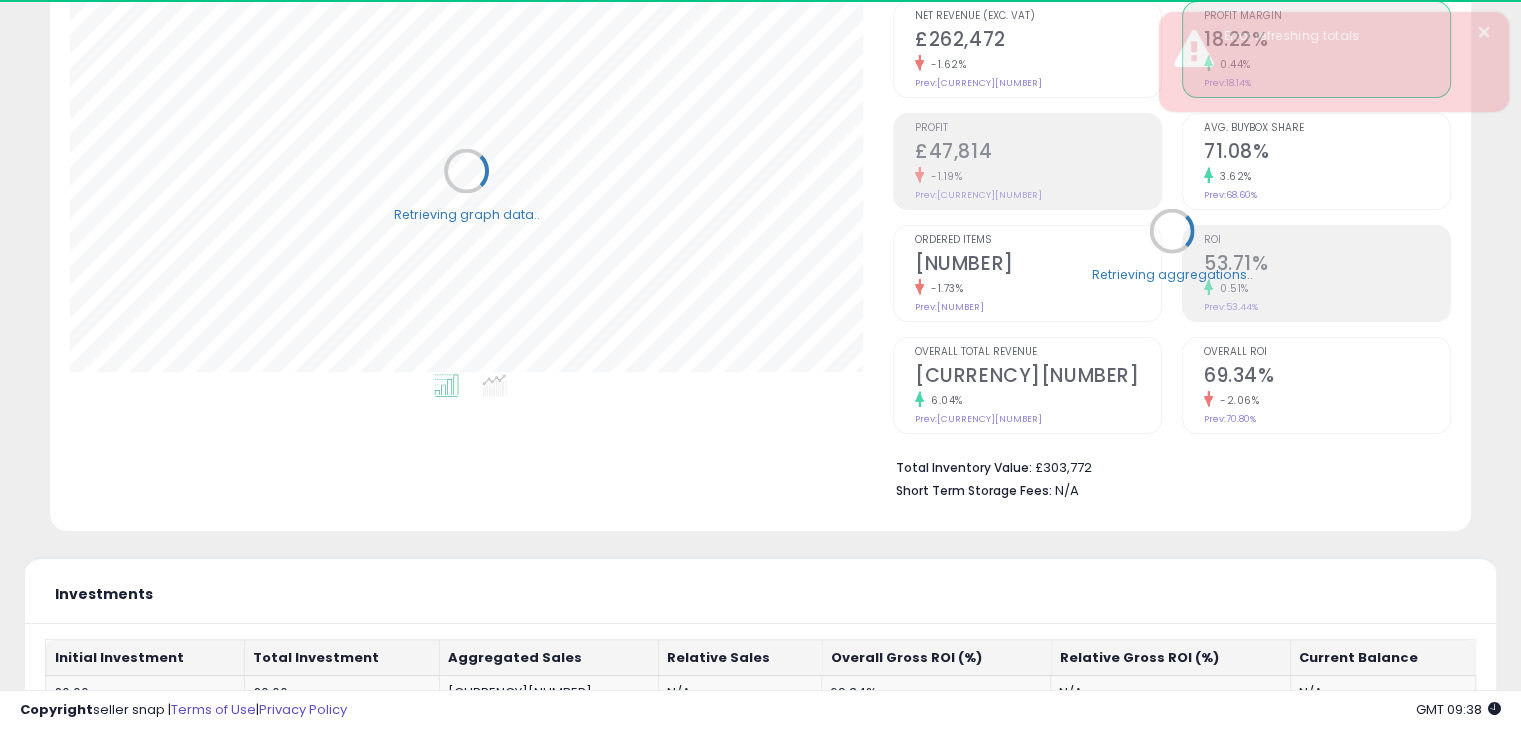 scroll, scrollTop: 0, scrollLeft: 0, axis: both 